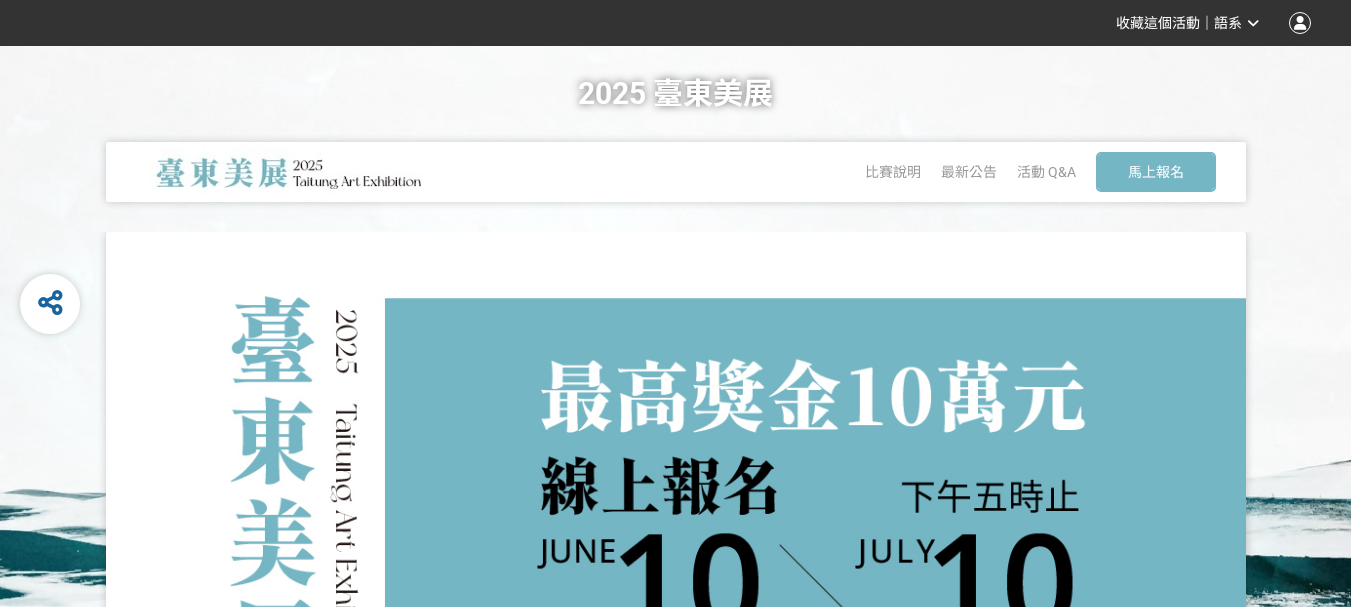 scroll, scrollTop: 0, scrollLeft: 0, axis: both 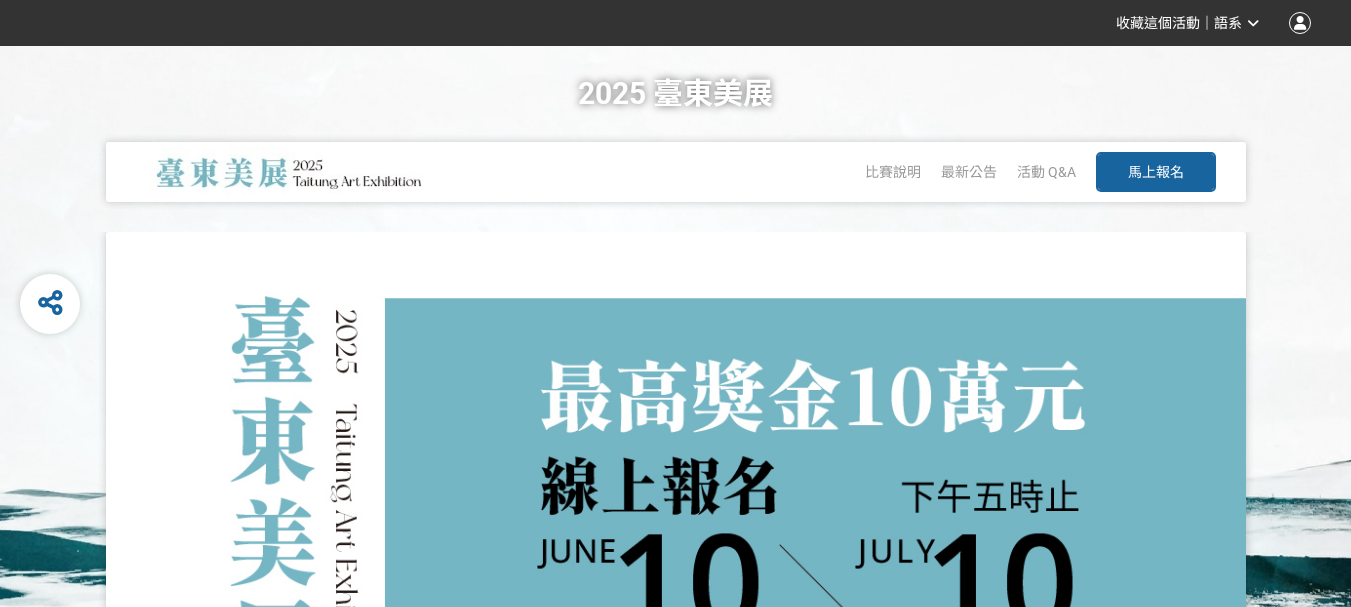click on "馬上報名" at bounding box center [1156, 172] 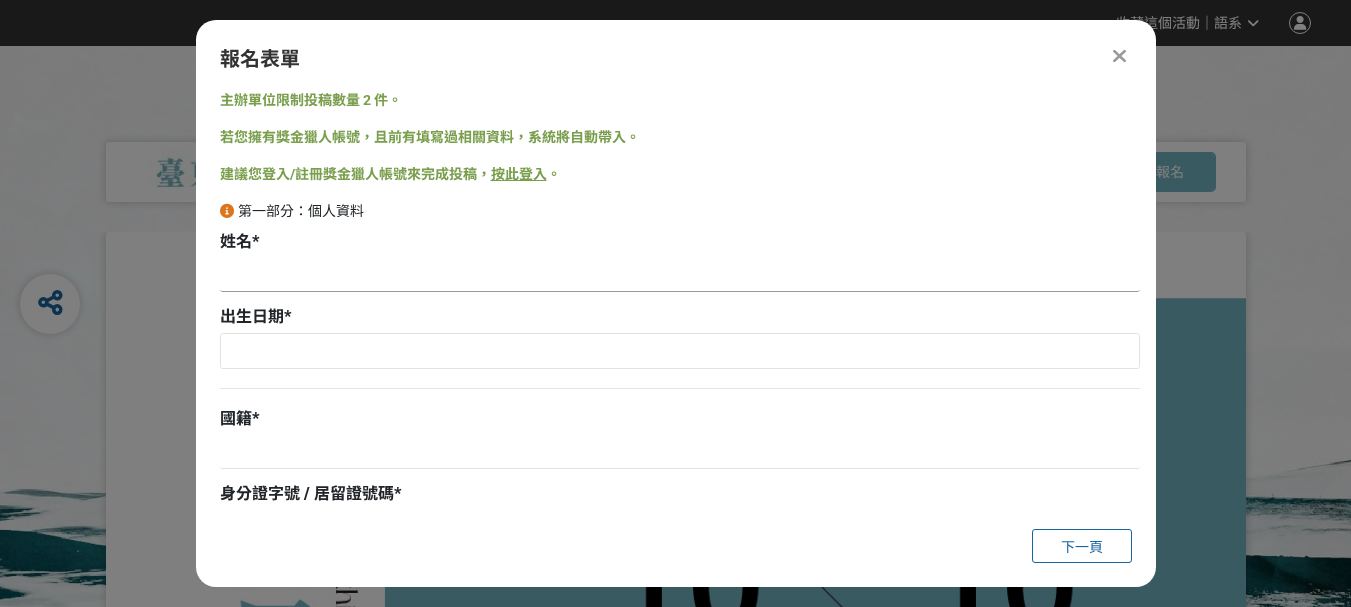 click at bounding box center [680, 275] 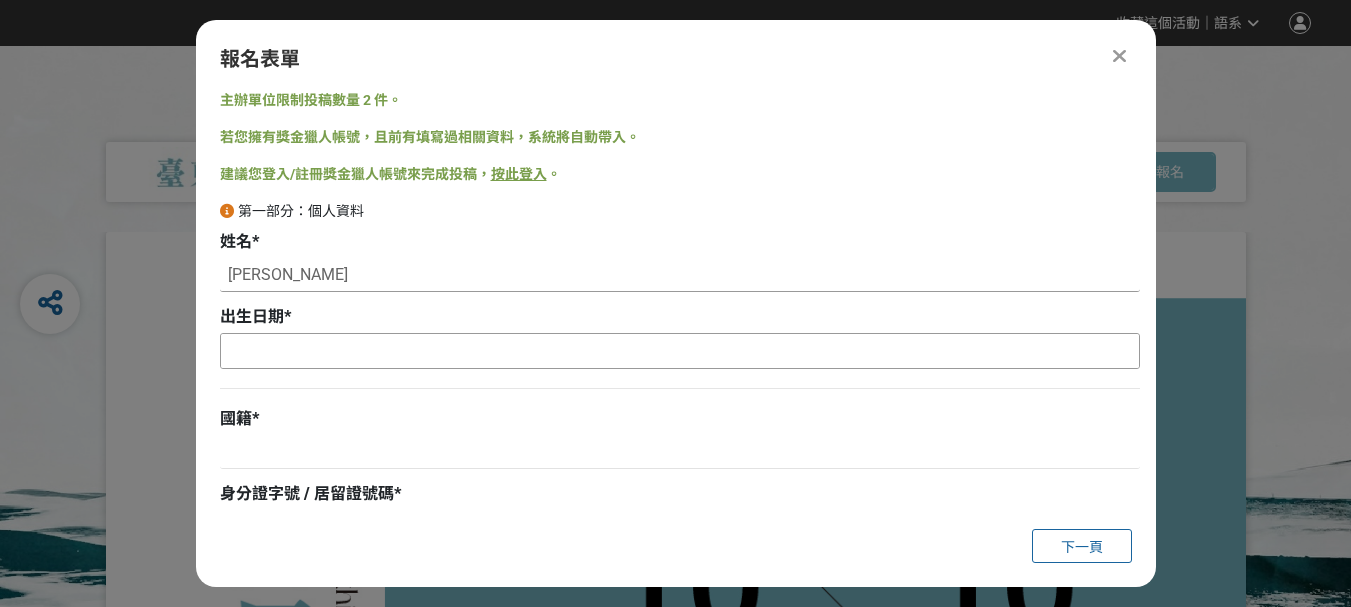 type on "[PERSON_NAME]" 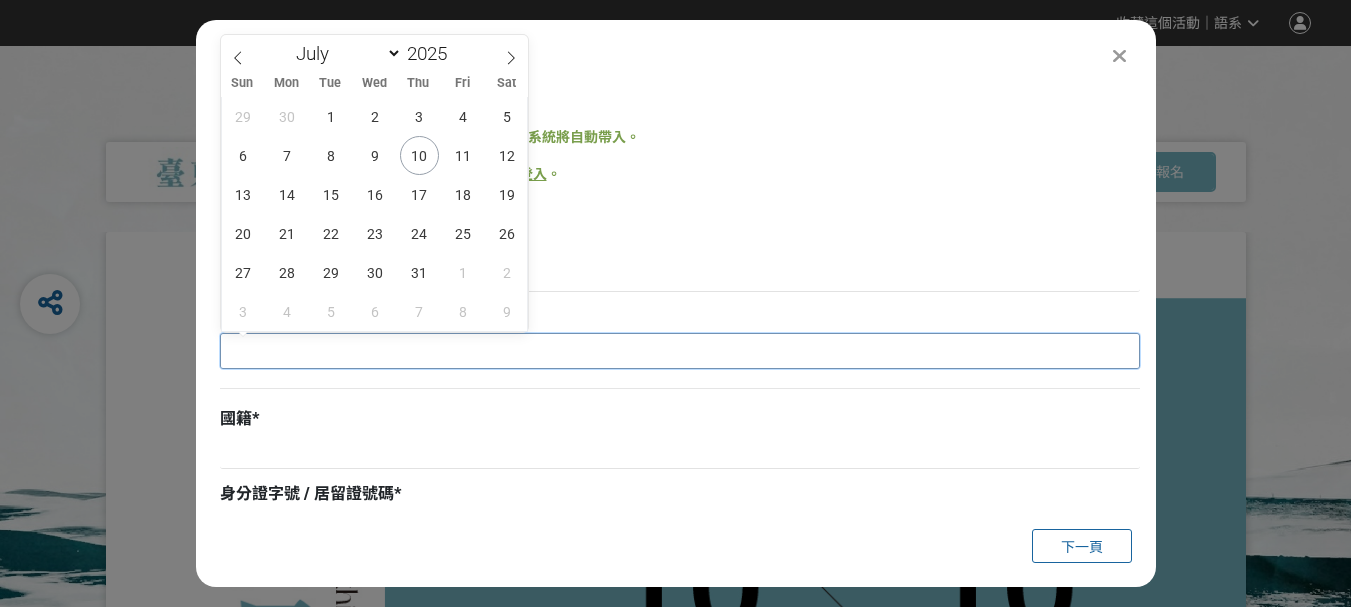 click at bounding box center (680, 351) 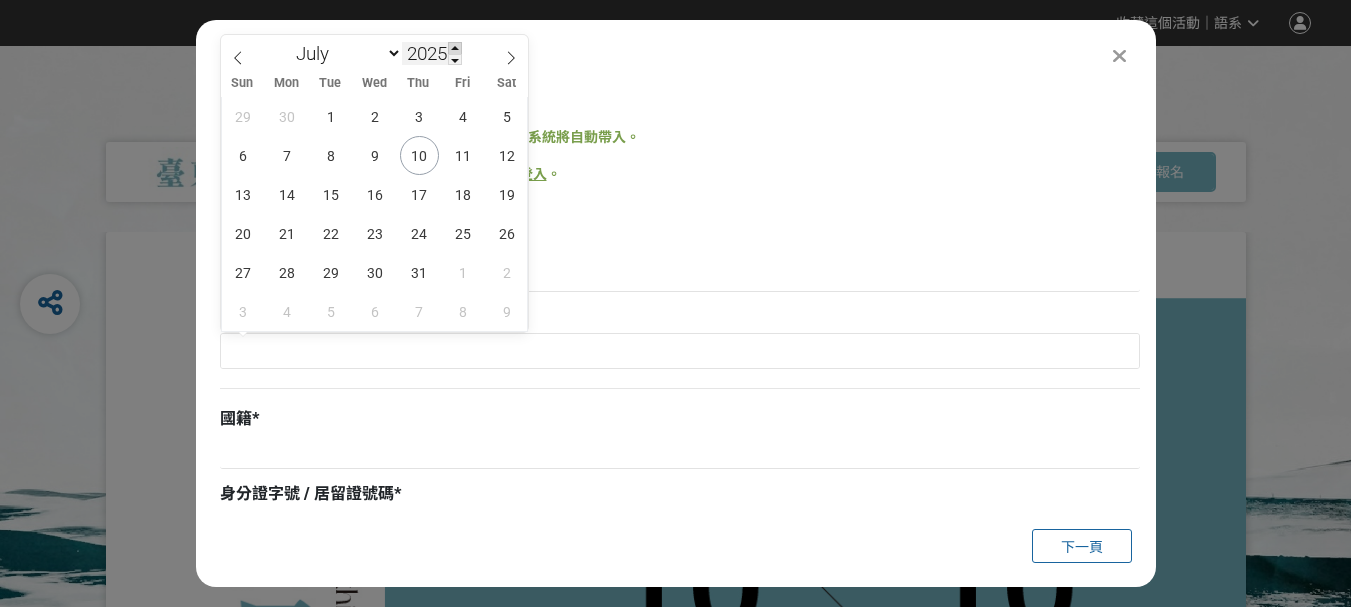 click at bounding box center [455, 48] 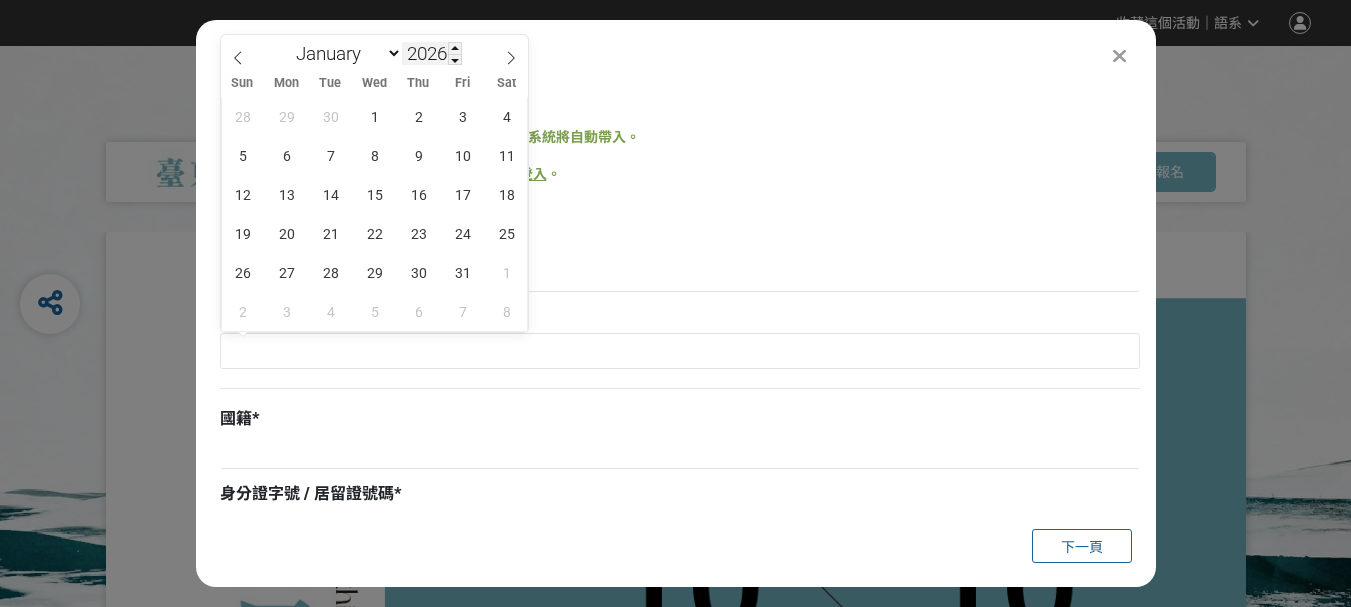 click on "2026" at bounding box center (432, 53) 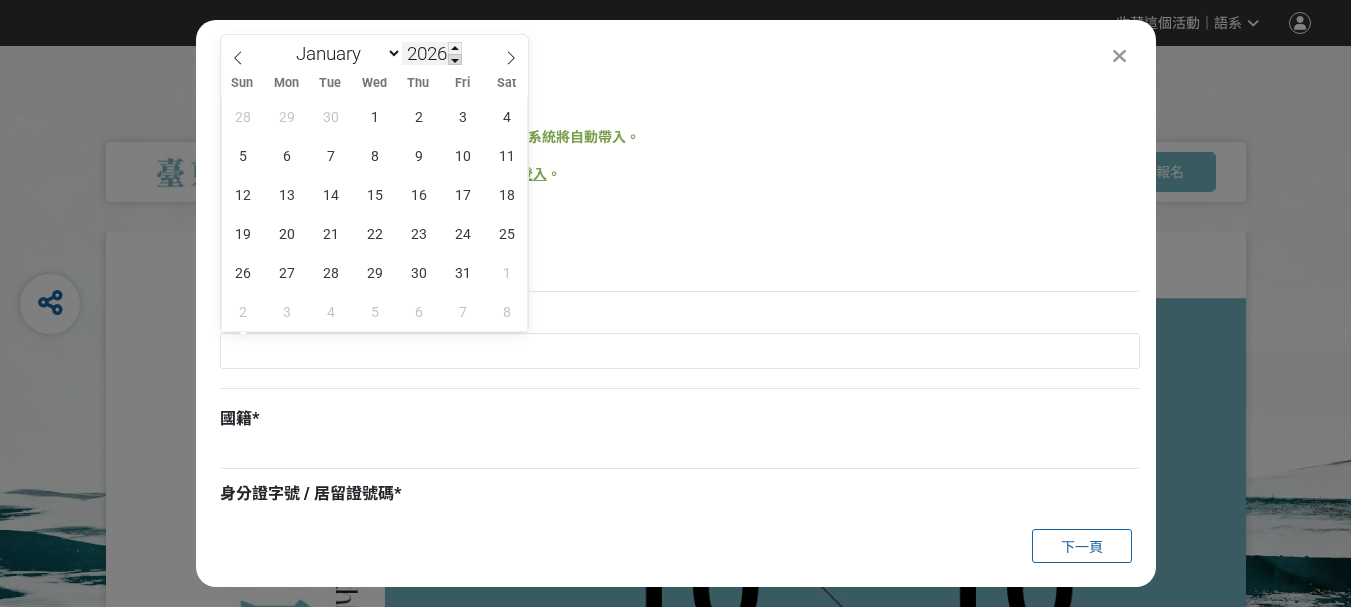 click at bounding box center [455, 60] 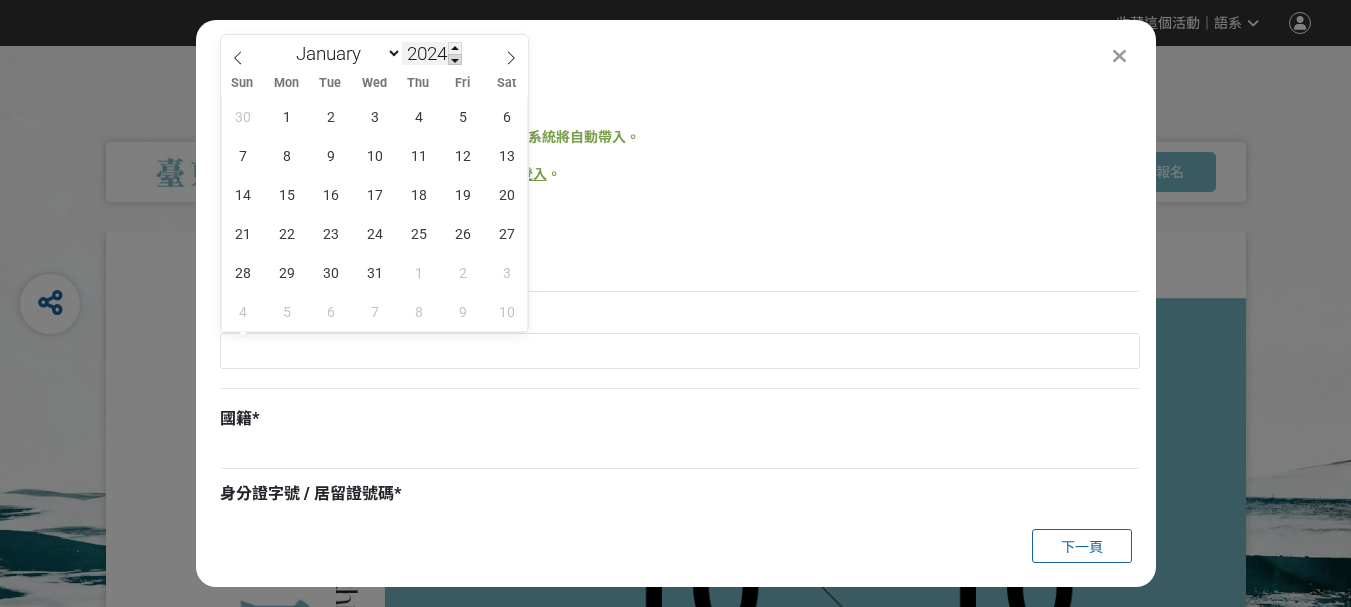 click at bounding box center [455, 60] 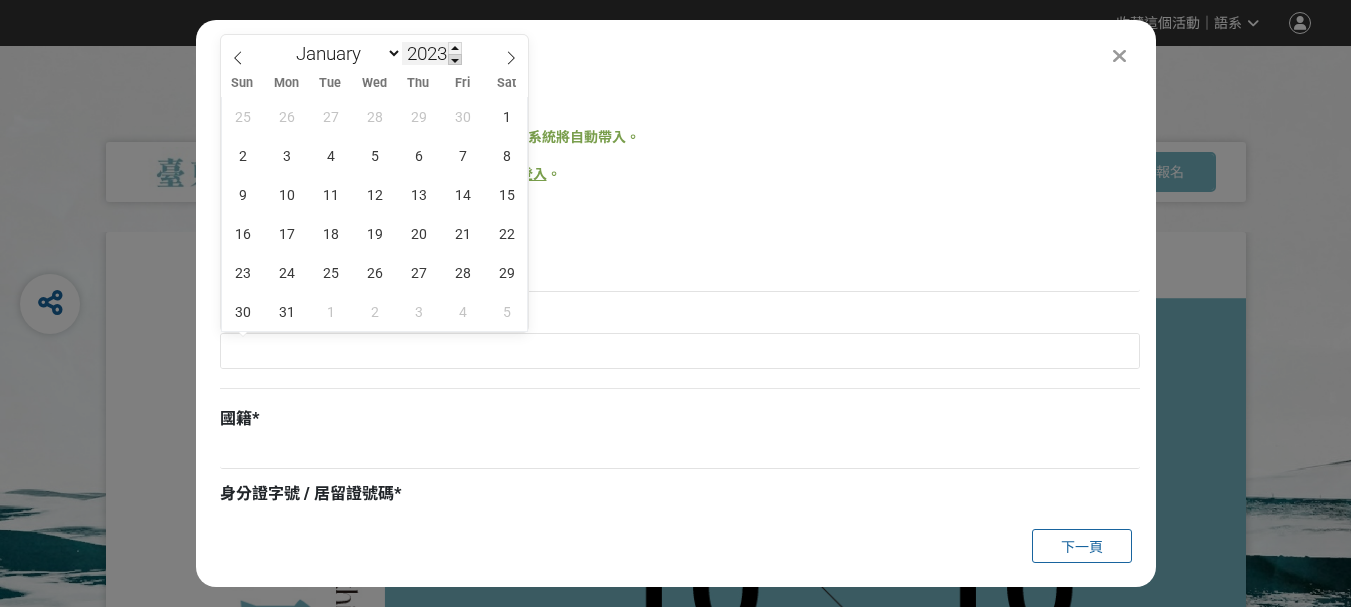 click at bounding box center (455, 60) 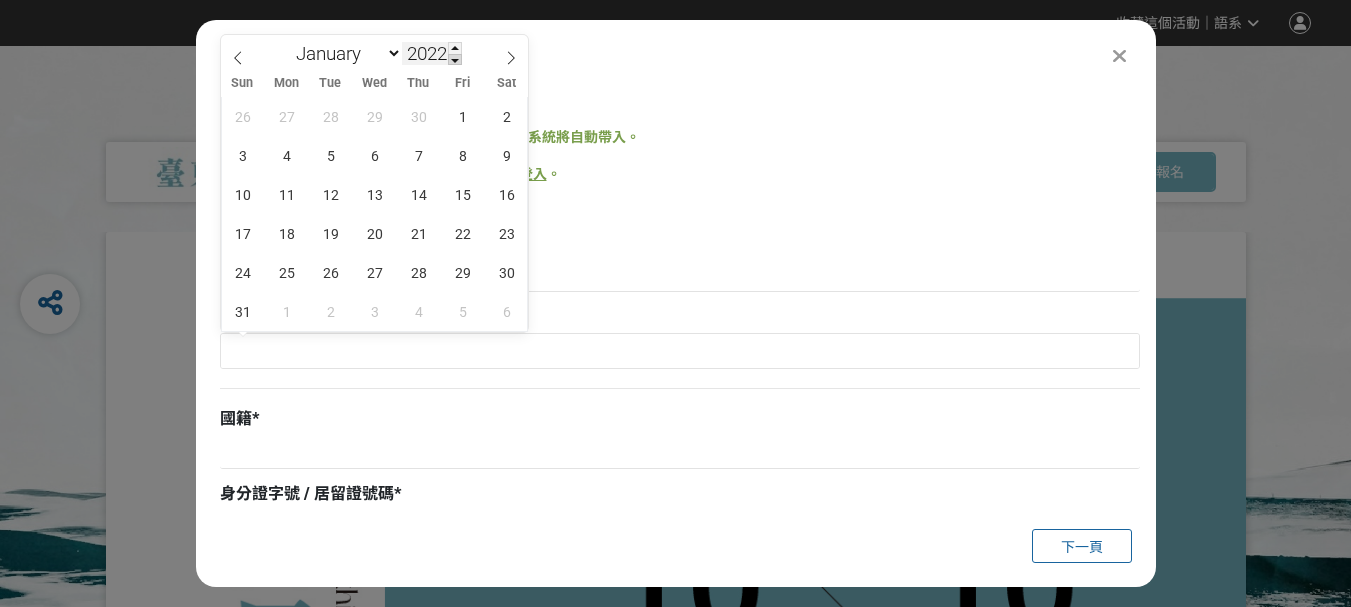 click at bounding box center (455, 60) 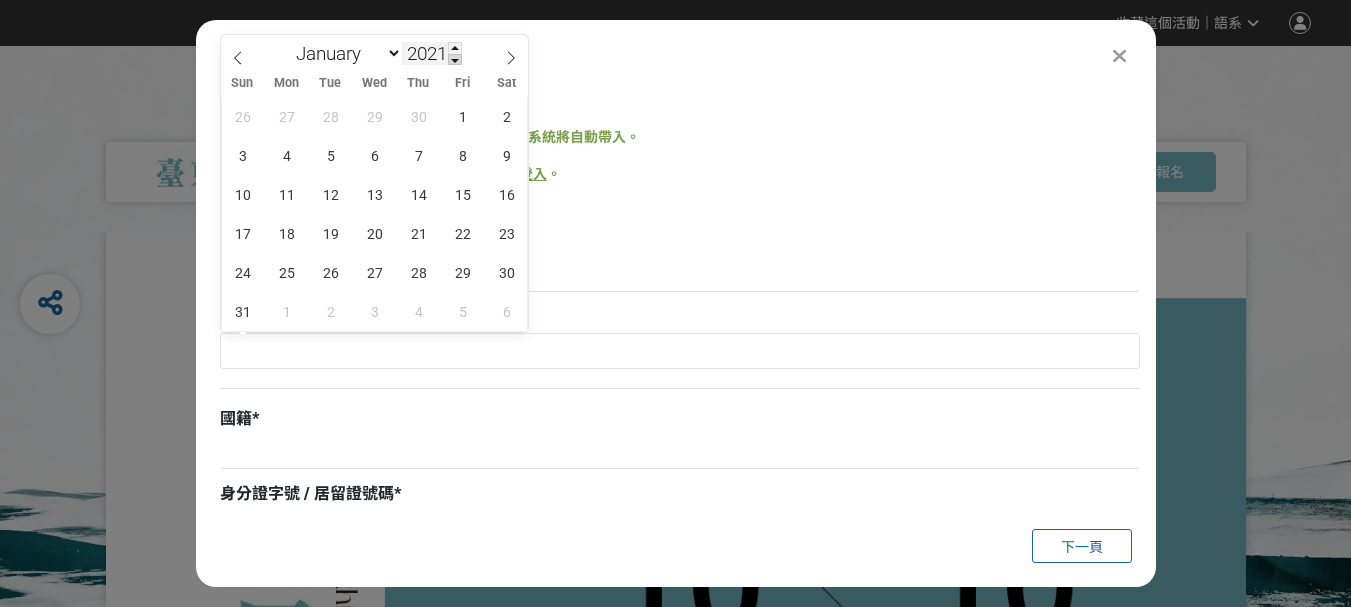 click at bounding box center (455, 60) 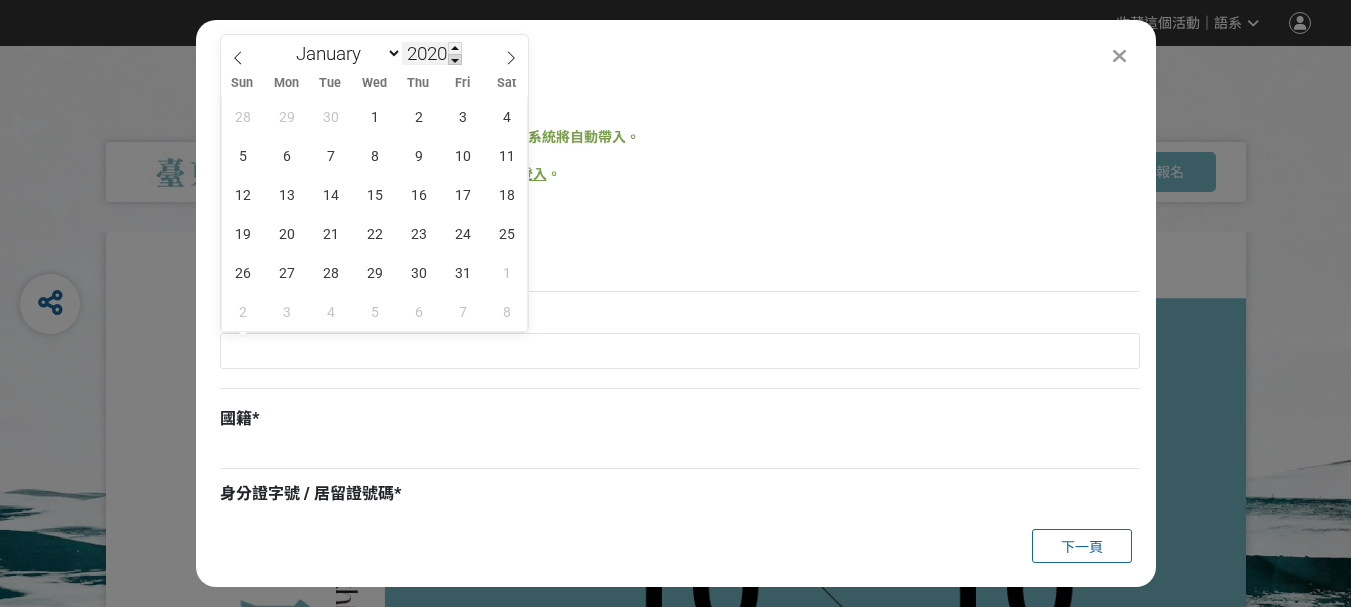 click at bounding box center [455, 60] 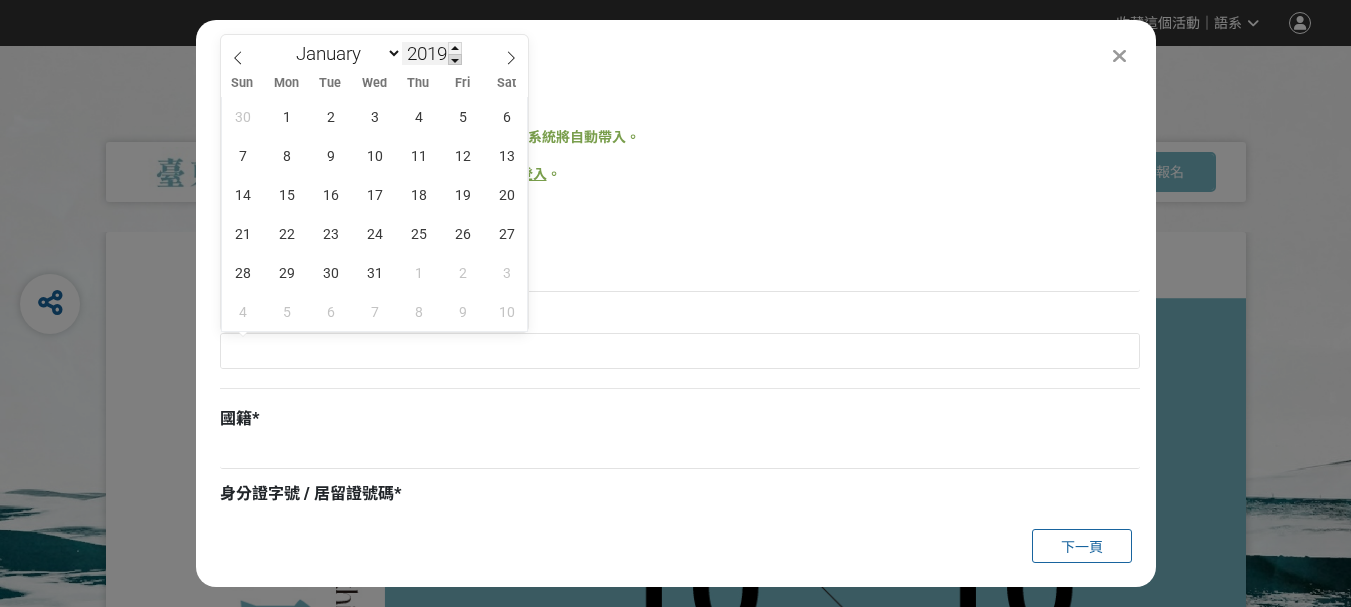 click at bounding box center [455, 60] 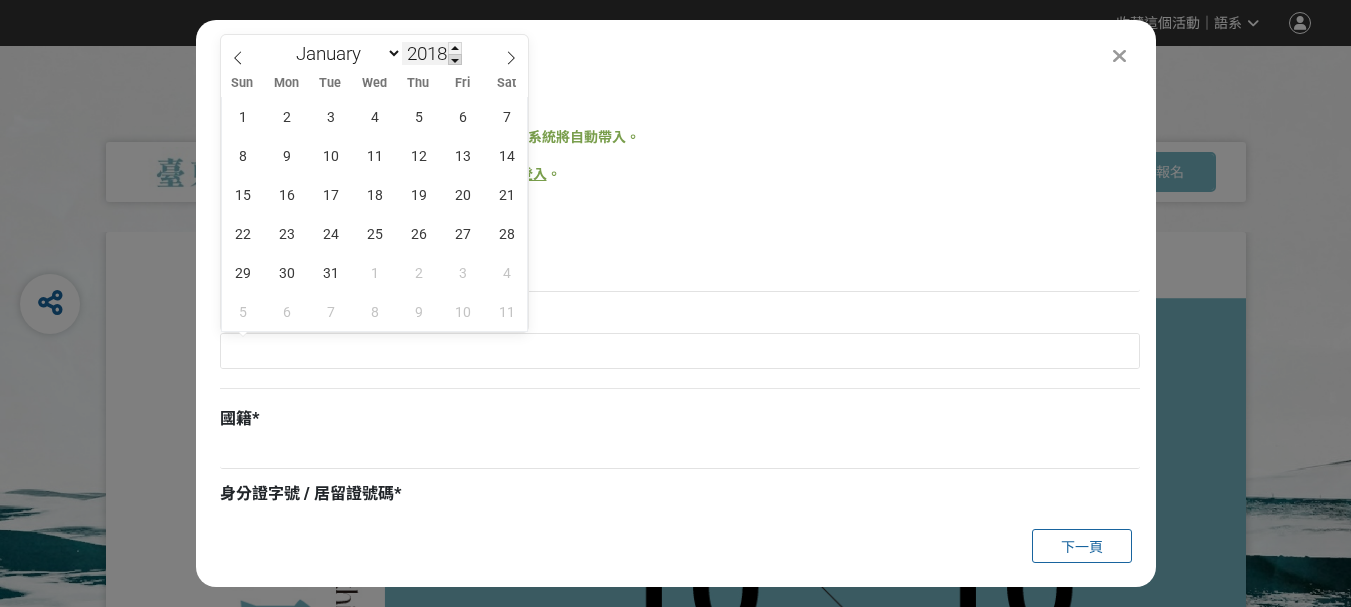 click at bounding box center (455, 60) 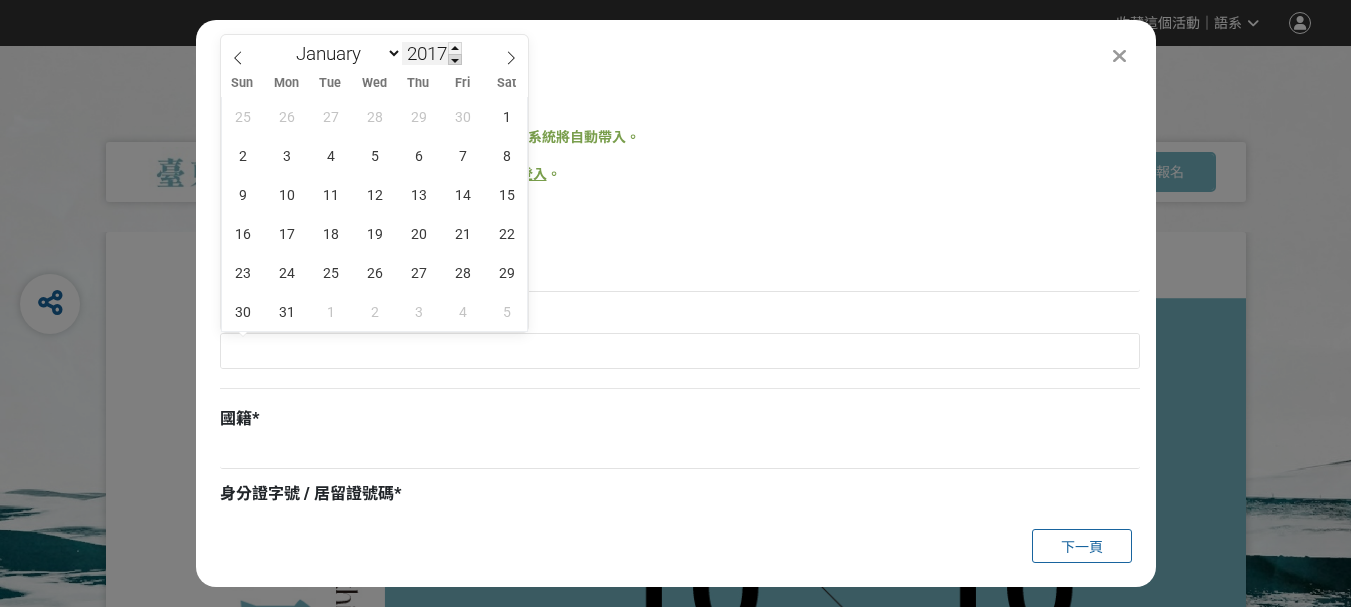 click at bounding box center (455, 60) 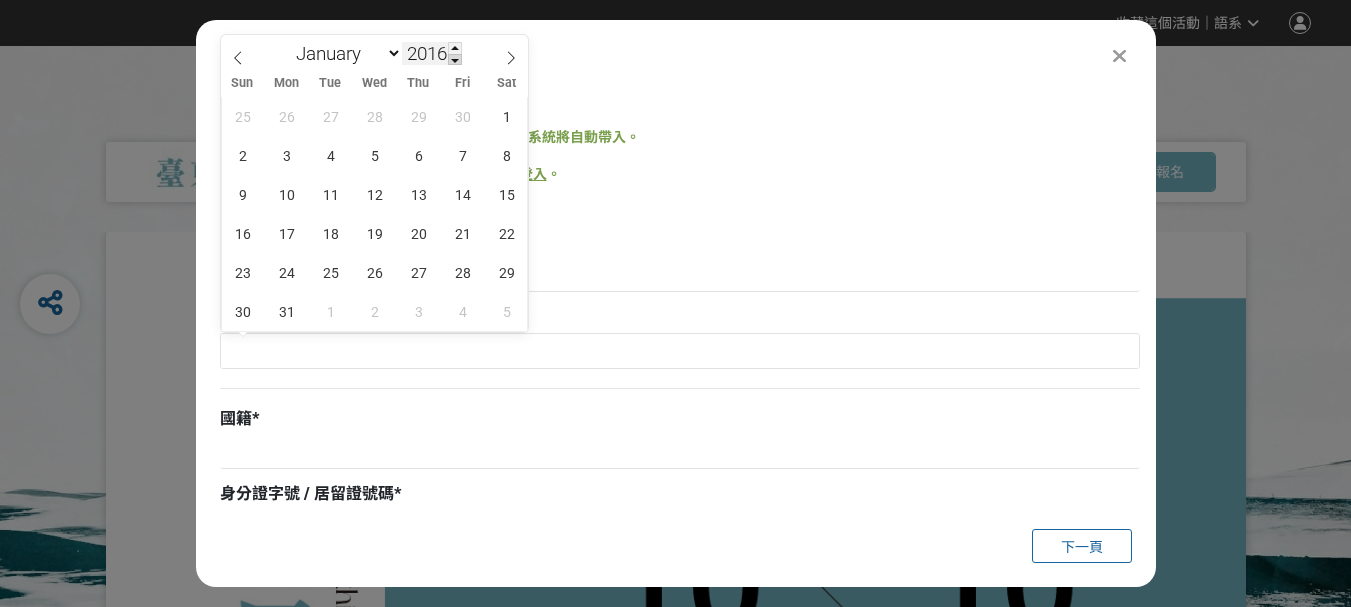 click at bounding box center (455, 60) 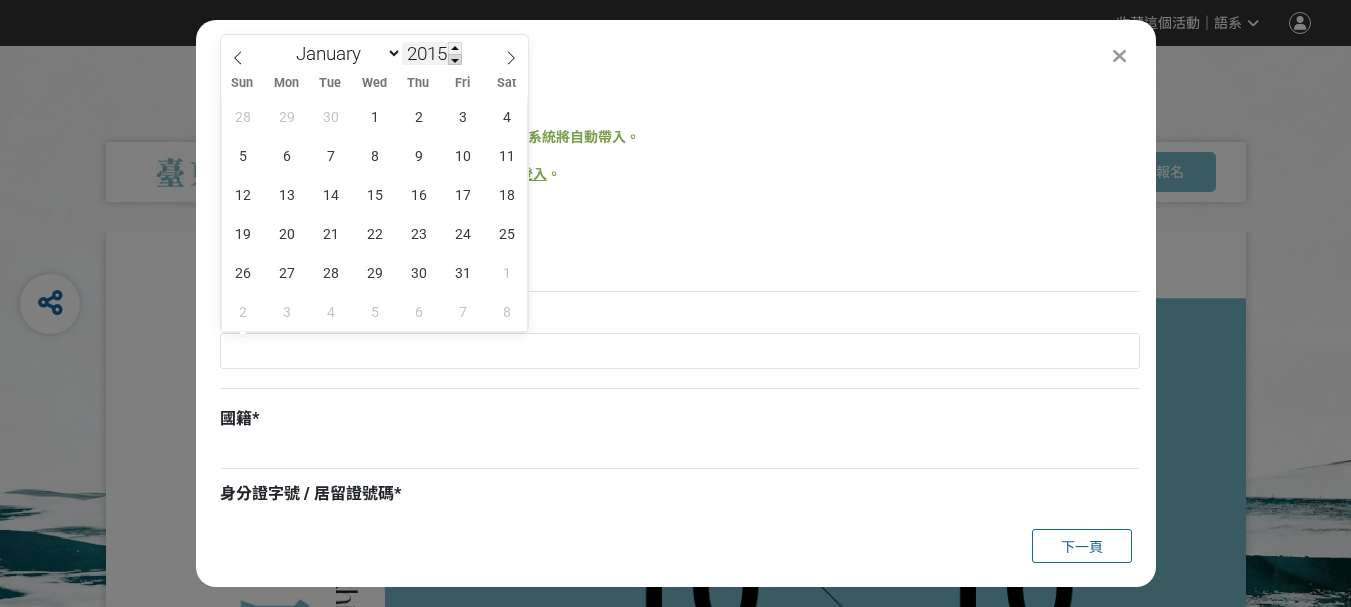 click at bounding box center [455, 60] 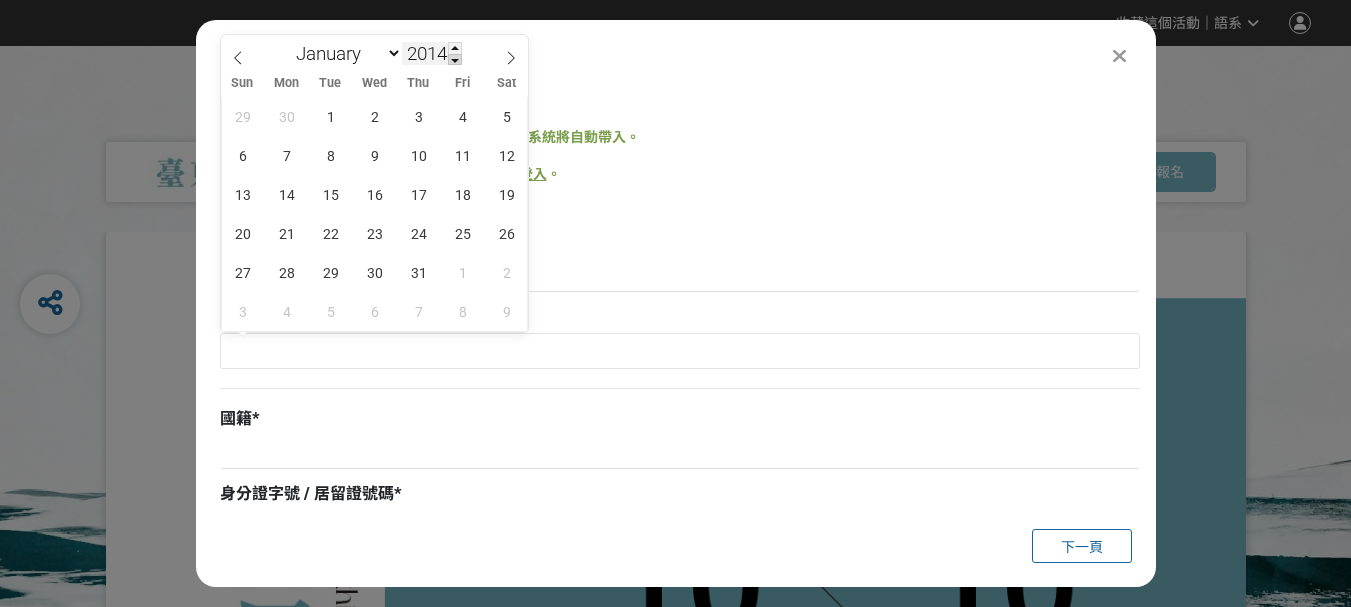 click at bounding box center (455, 60) 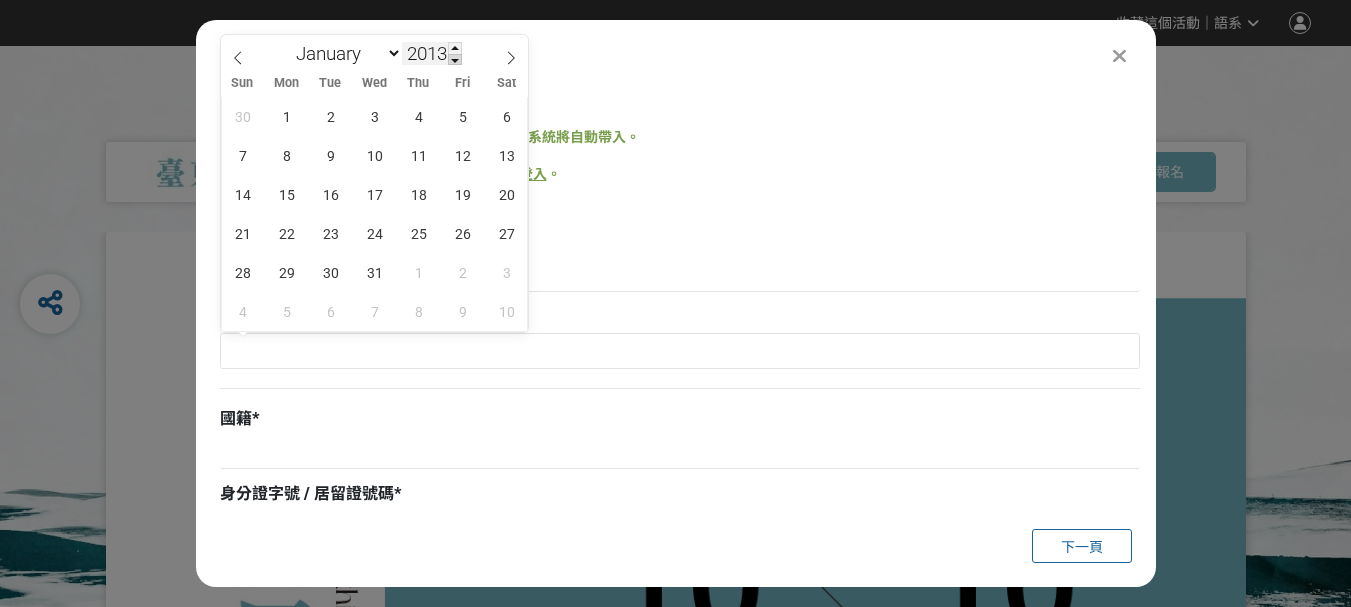 click at bounding box center (455, 60) 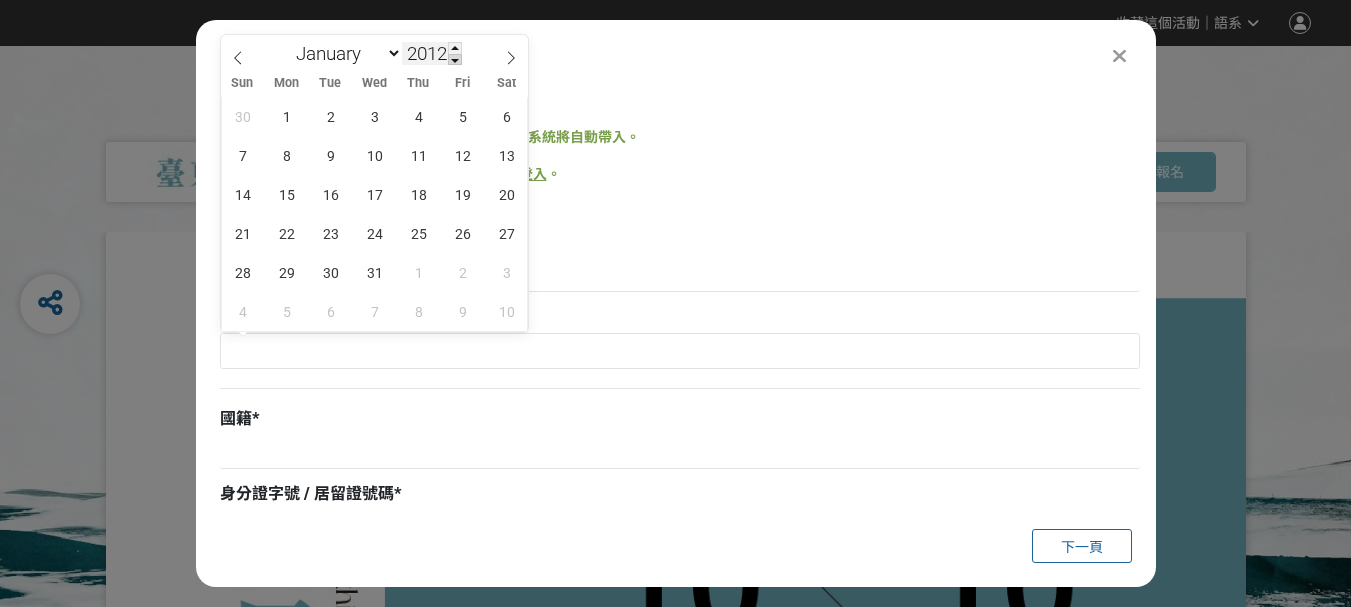 click at bounding box center [455, 60] 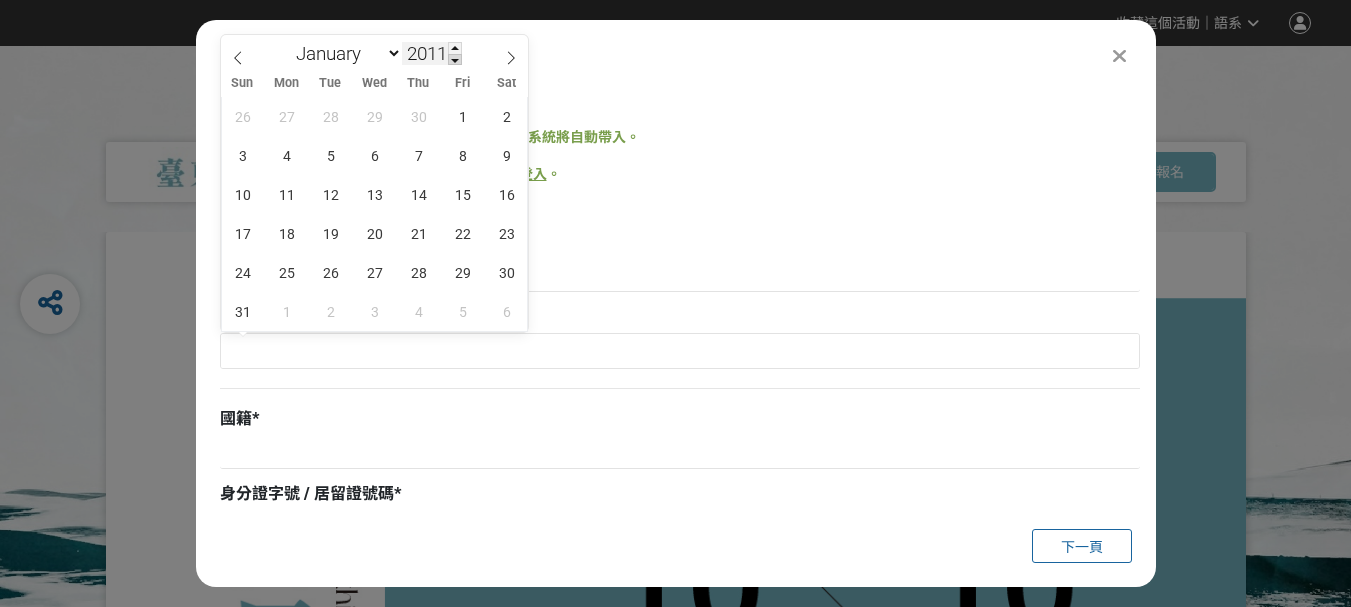 click at bounding box center [455, 60] 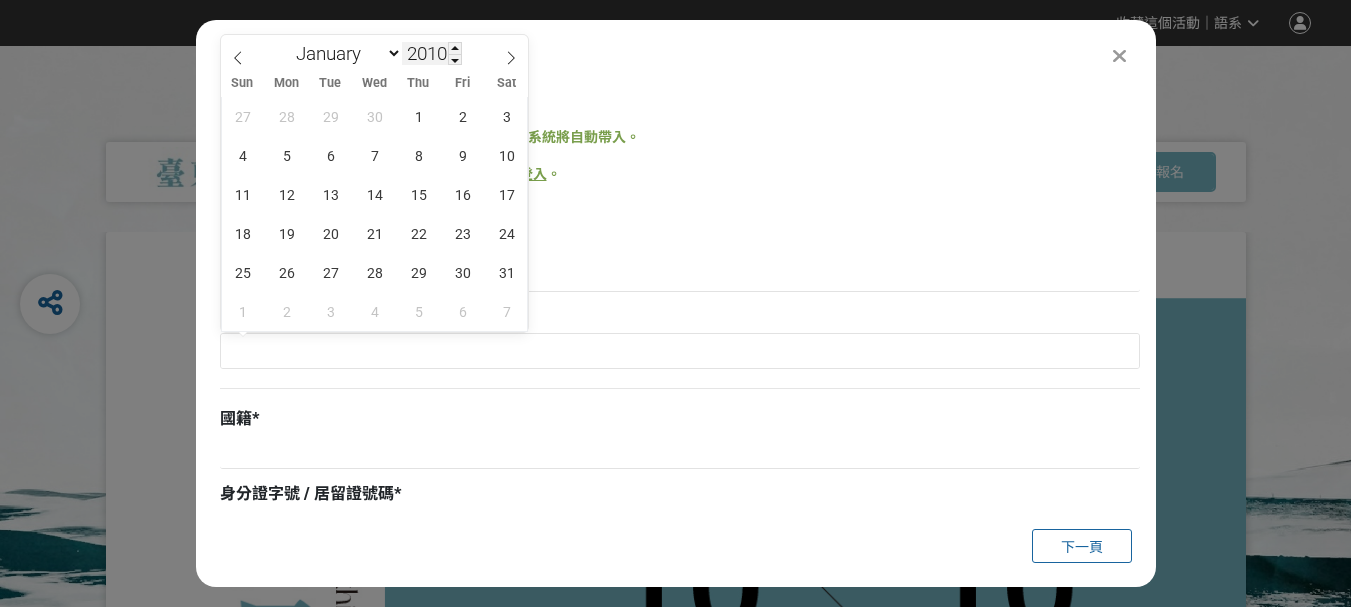 click on "2010" at bounding box center [432, 53] 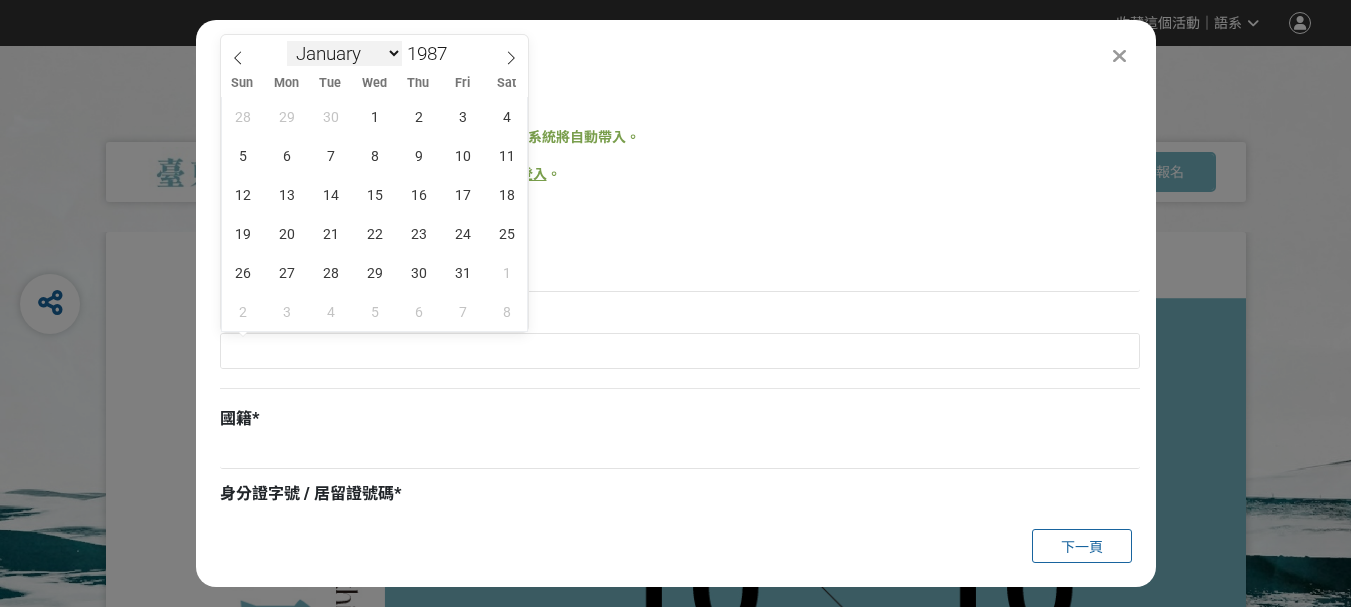 type on "1987" 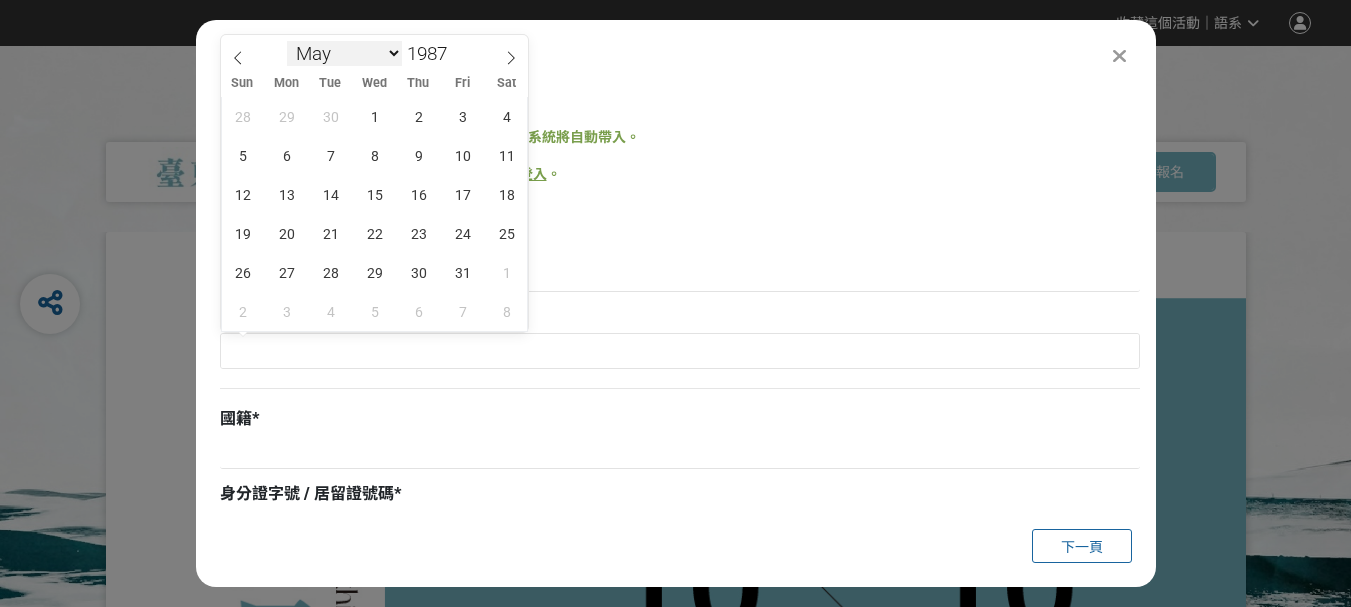 click on "January February March April May June July August September October November December" at bounding box center [344, 53] 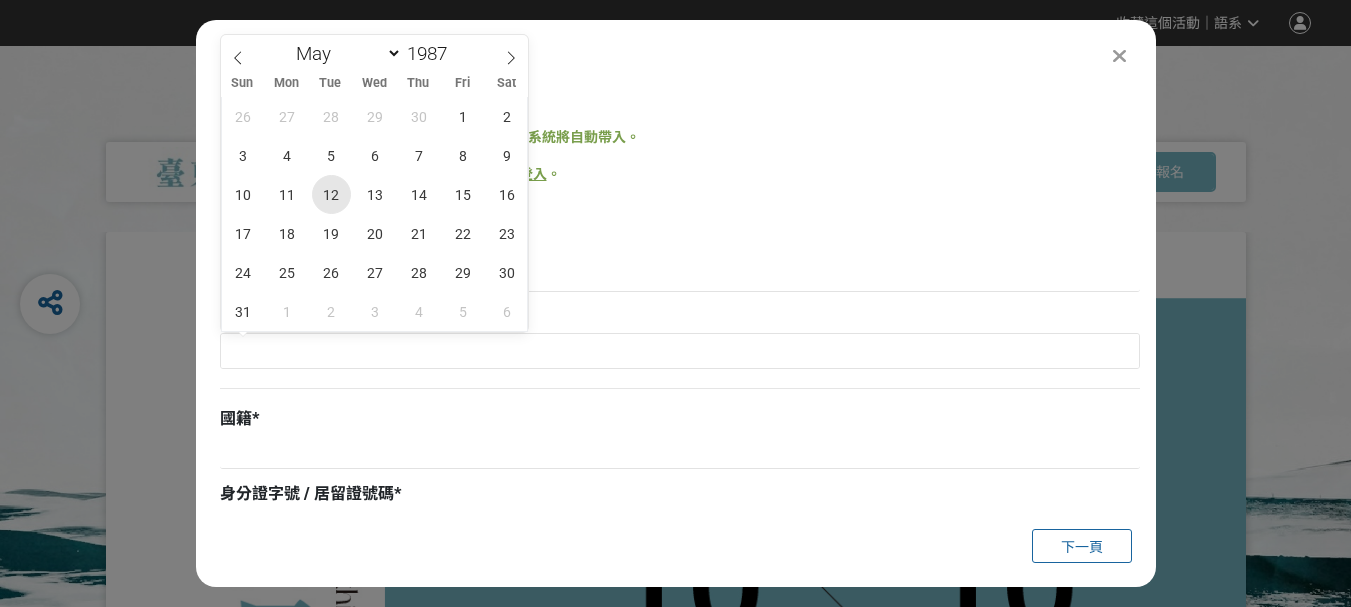 click on "12" at bounding box center (331, 194) 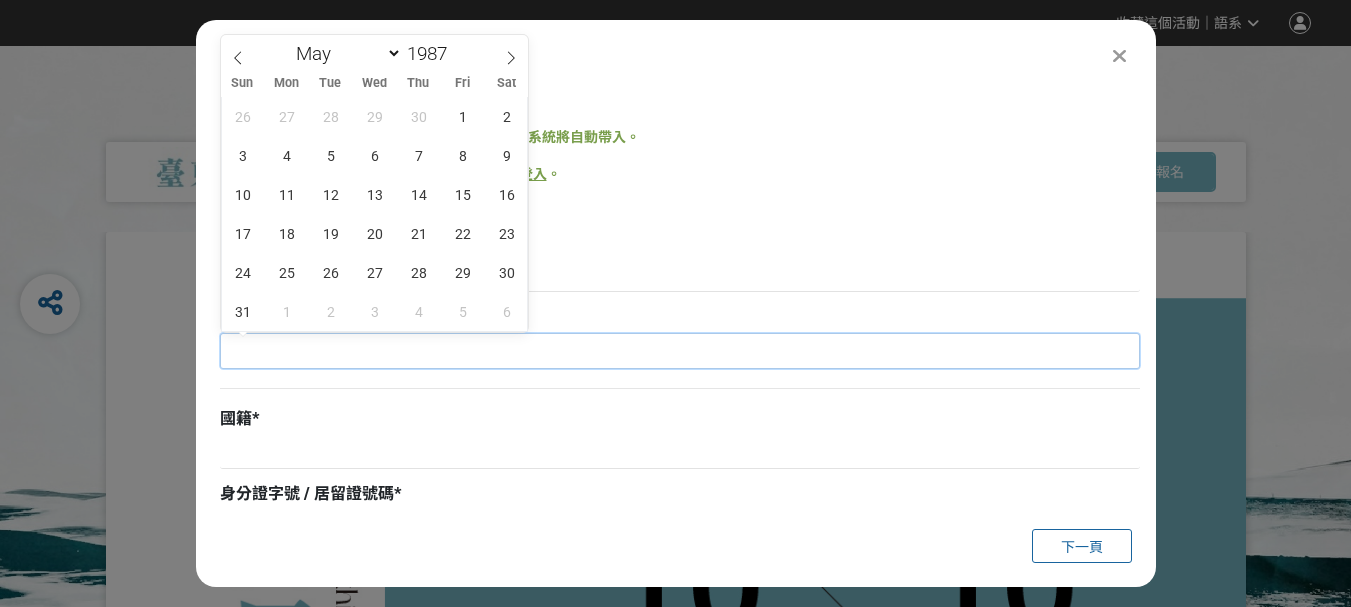 type on "[DATE]" 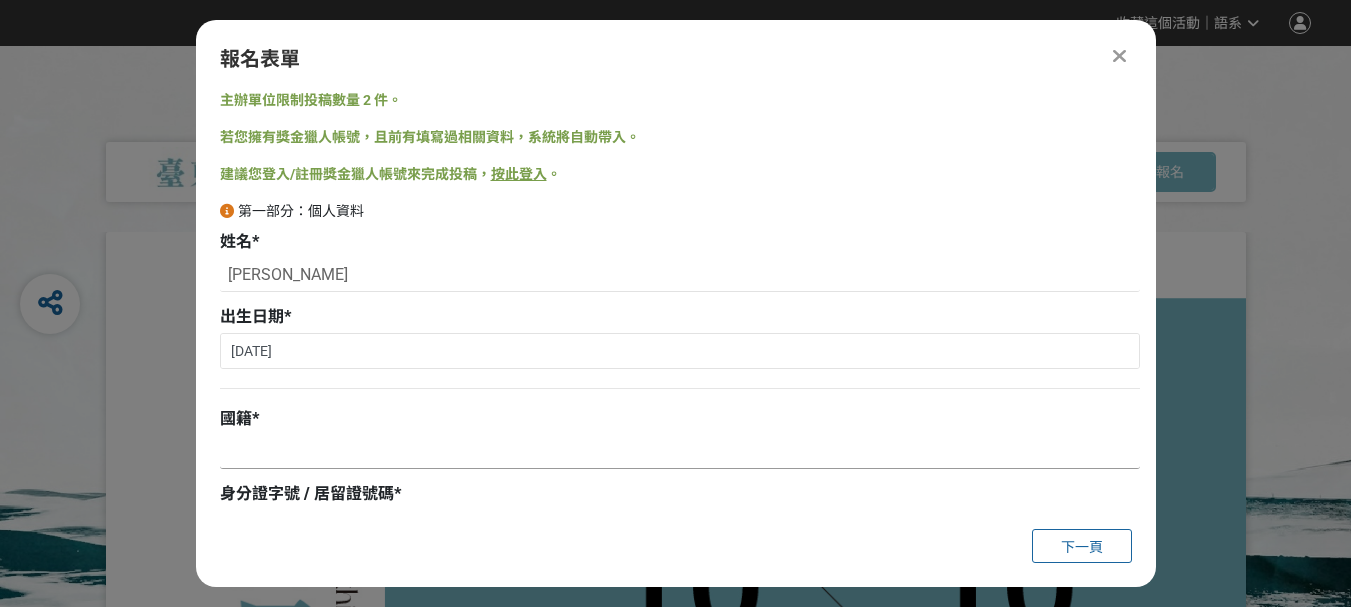 click at bounding box center [680, 452] 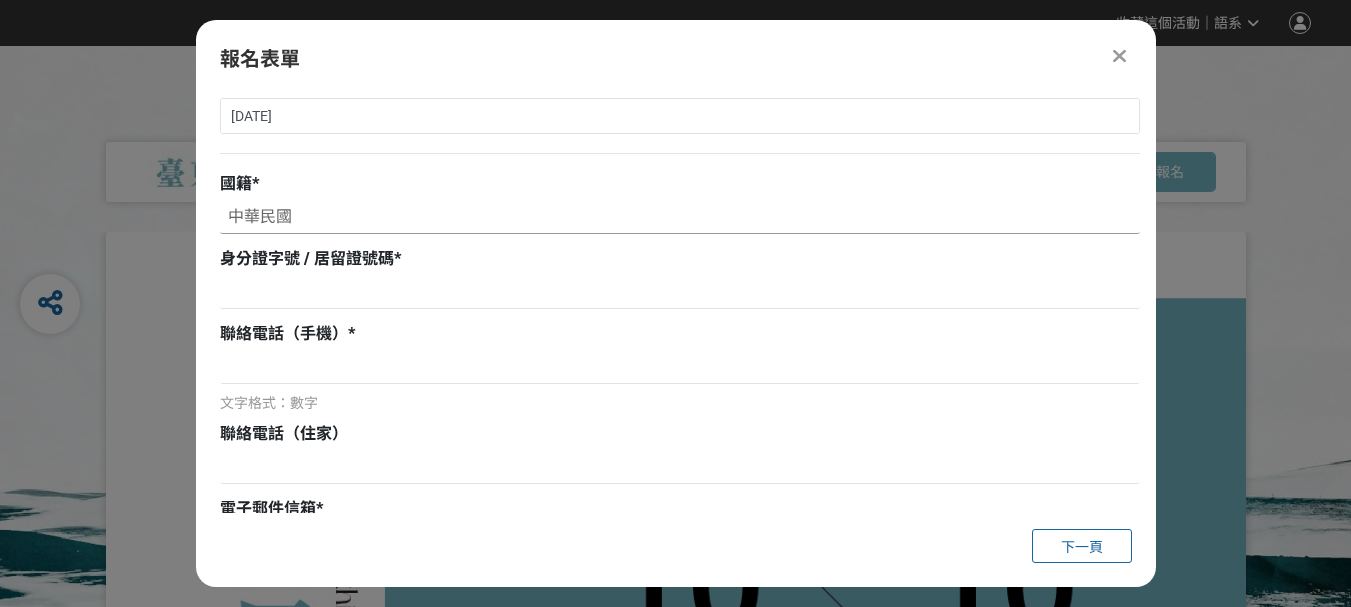 scroll, scrollTop: 200, scrollLeft: 0, axis: vertical 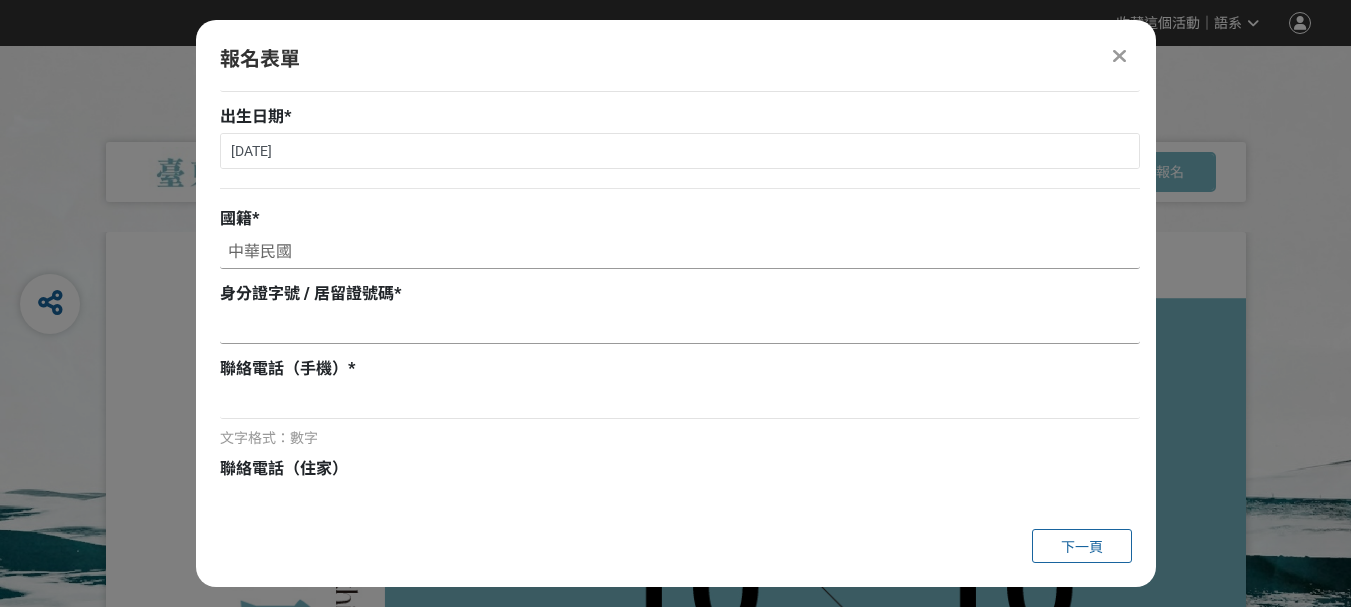 type on "中華民國" 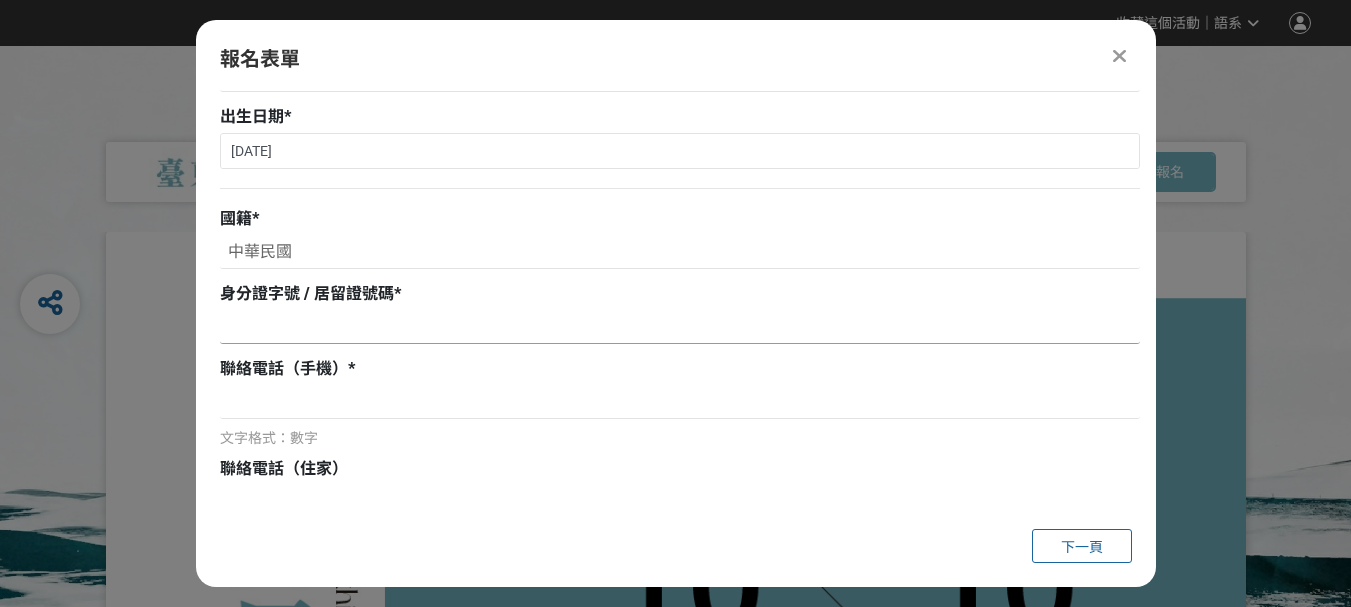 click at bounding box center (680, 327) 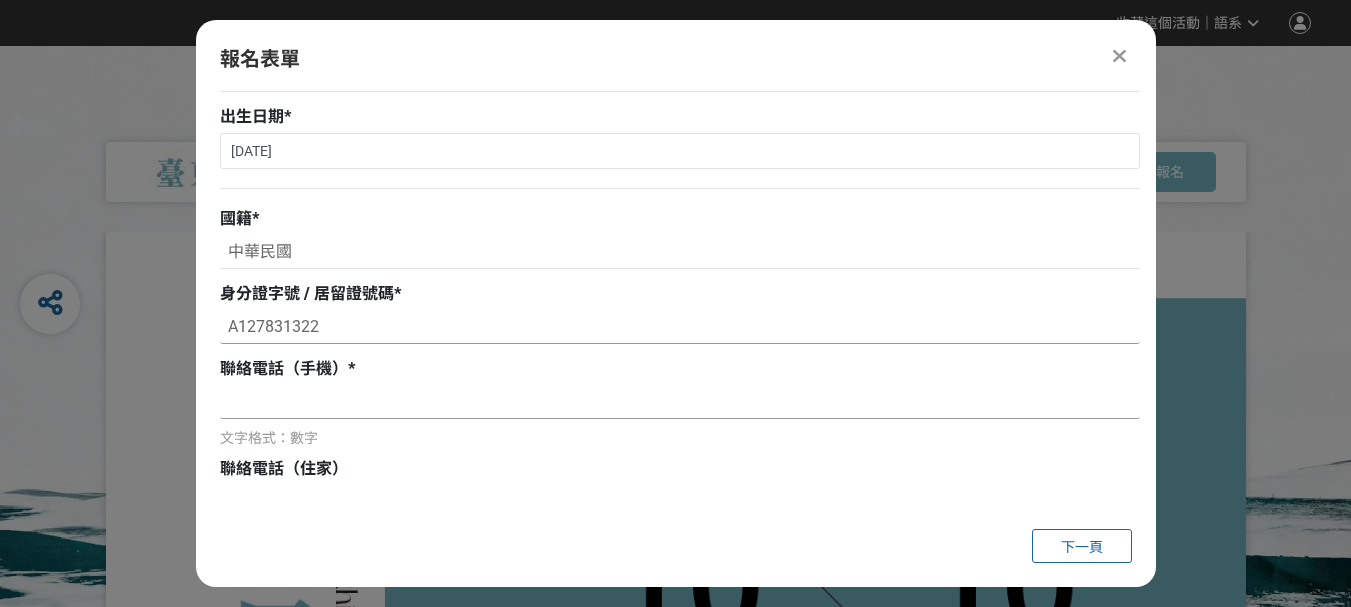 type on "A127831322" 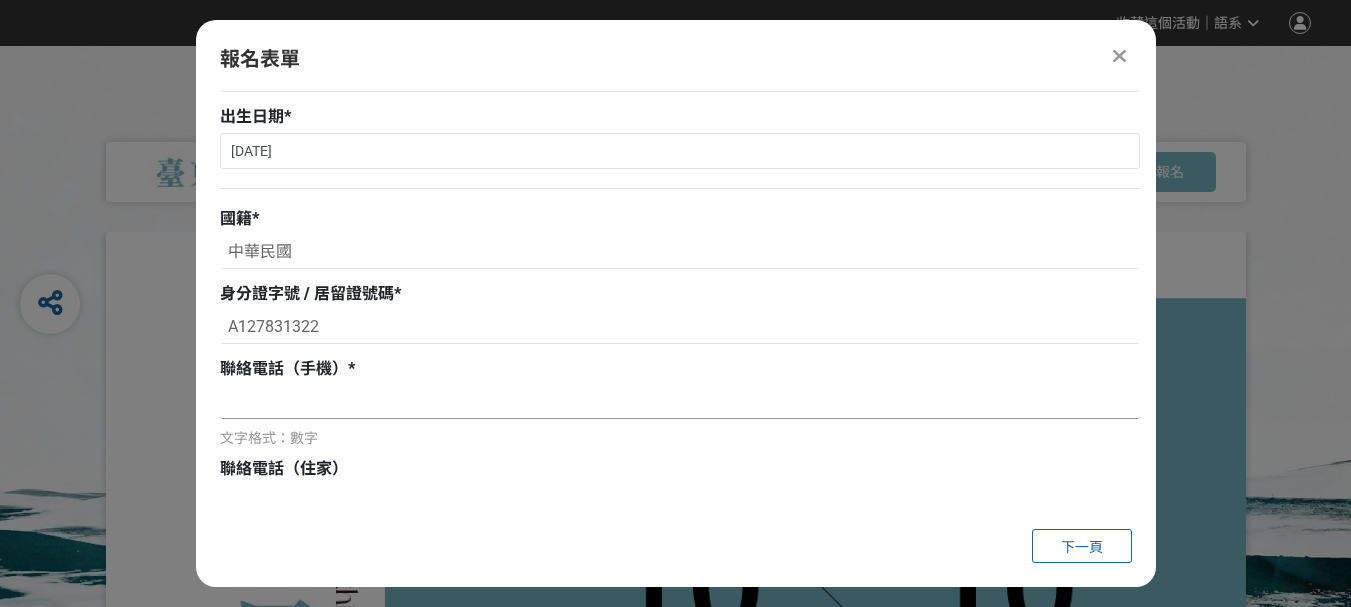 click at bounding box center [680, 402] 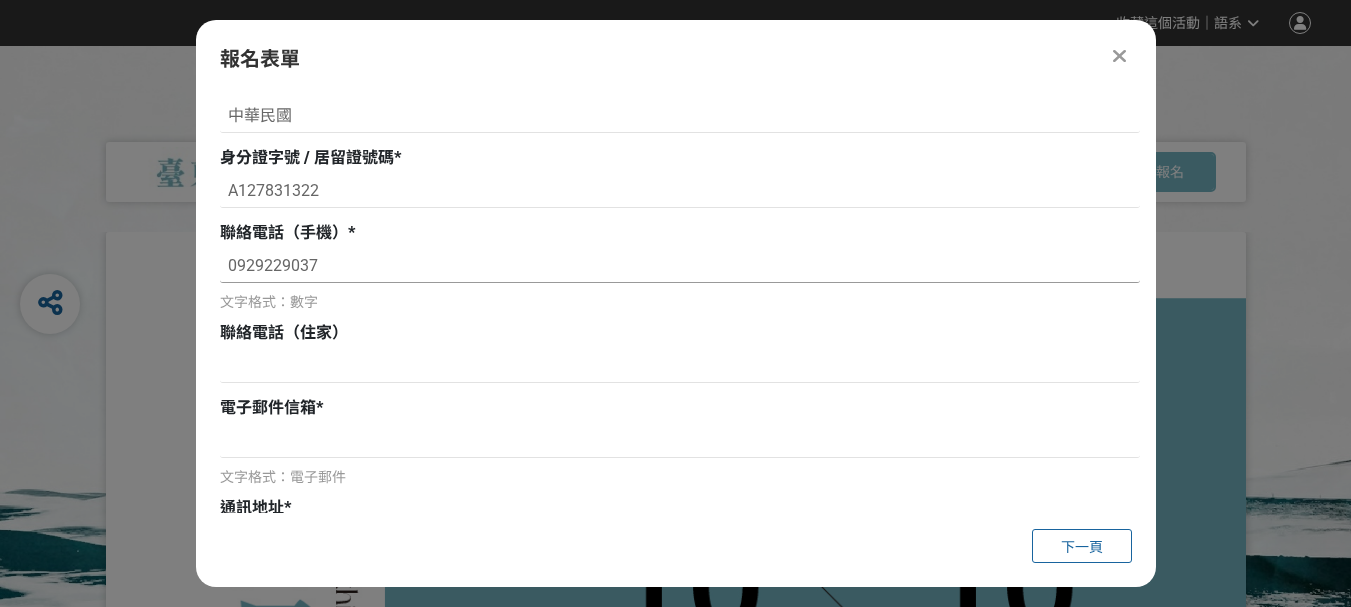 scroll, scrollTop: 400, scrollLeft: 0, axis: vertical 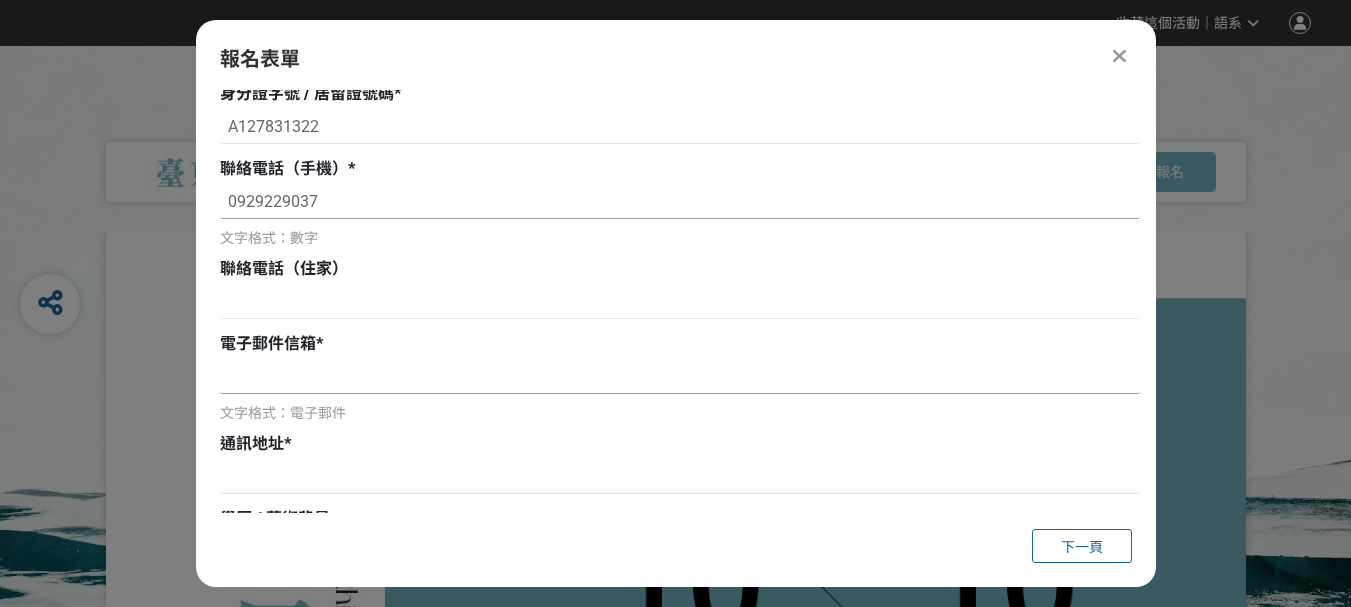 type on "0929229037" 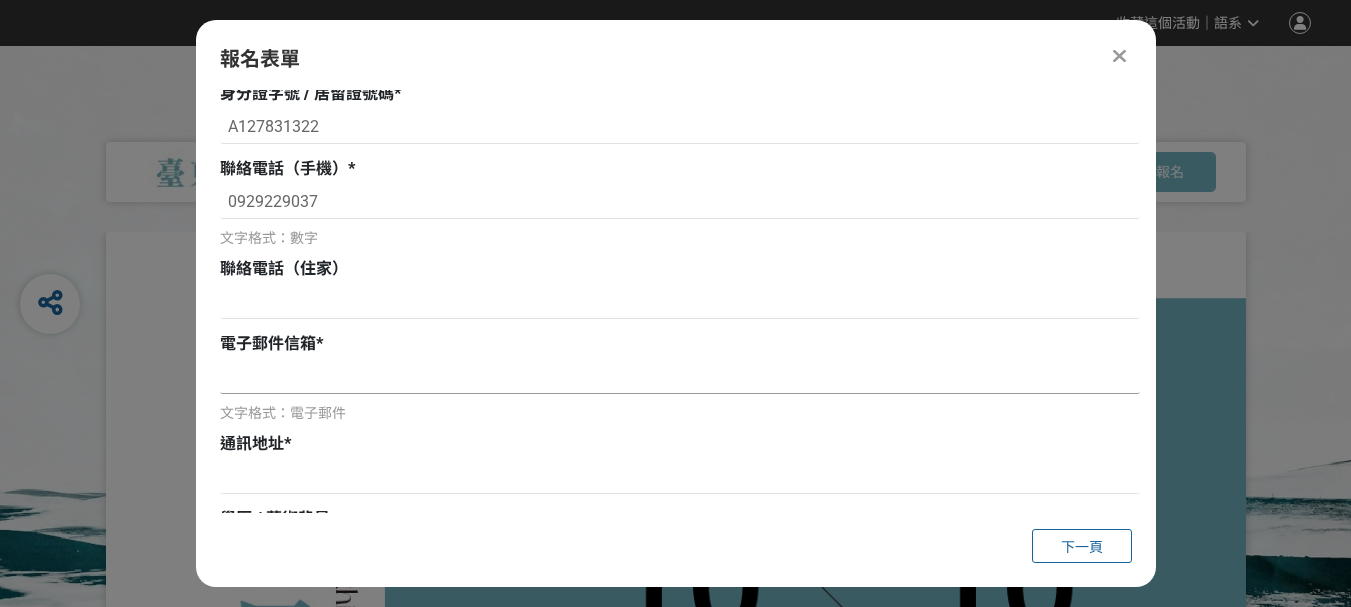 click at bounding box center [680, 377] 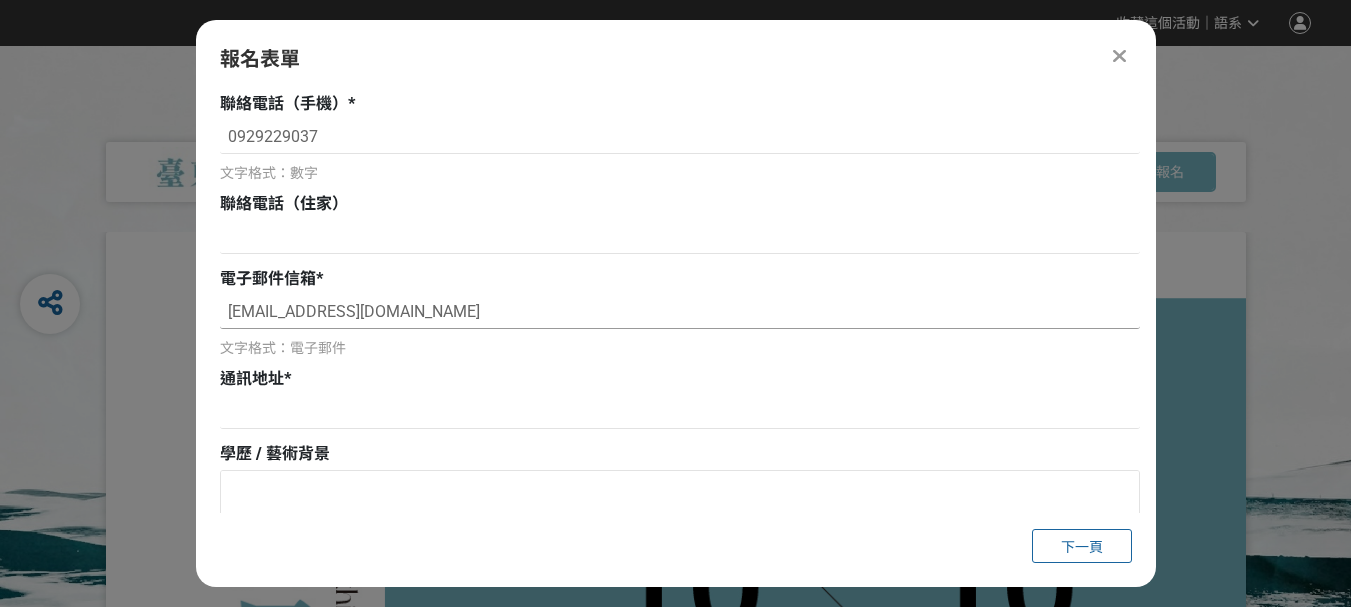 scroll, scrollTop: 500, scrollLeft: 0, axis: vertical 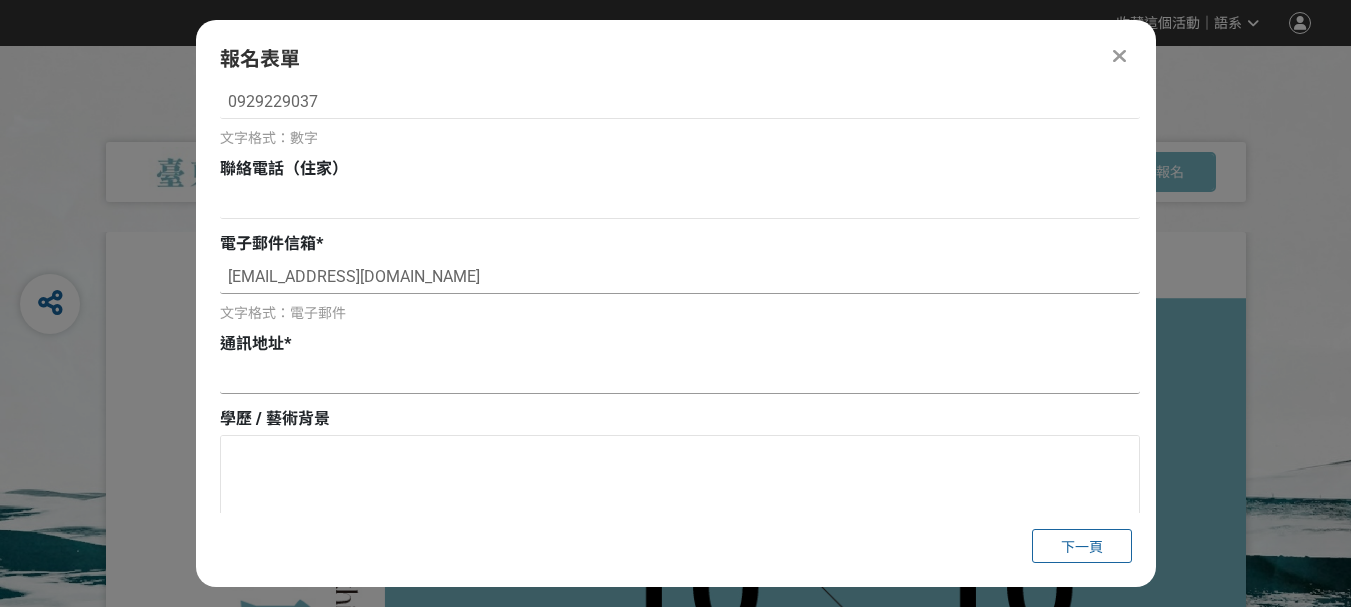 type on "[EMAIL_ADDRESS][DOMAIN_NAME]" 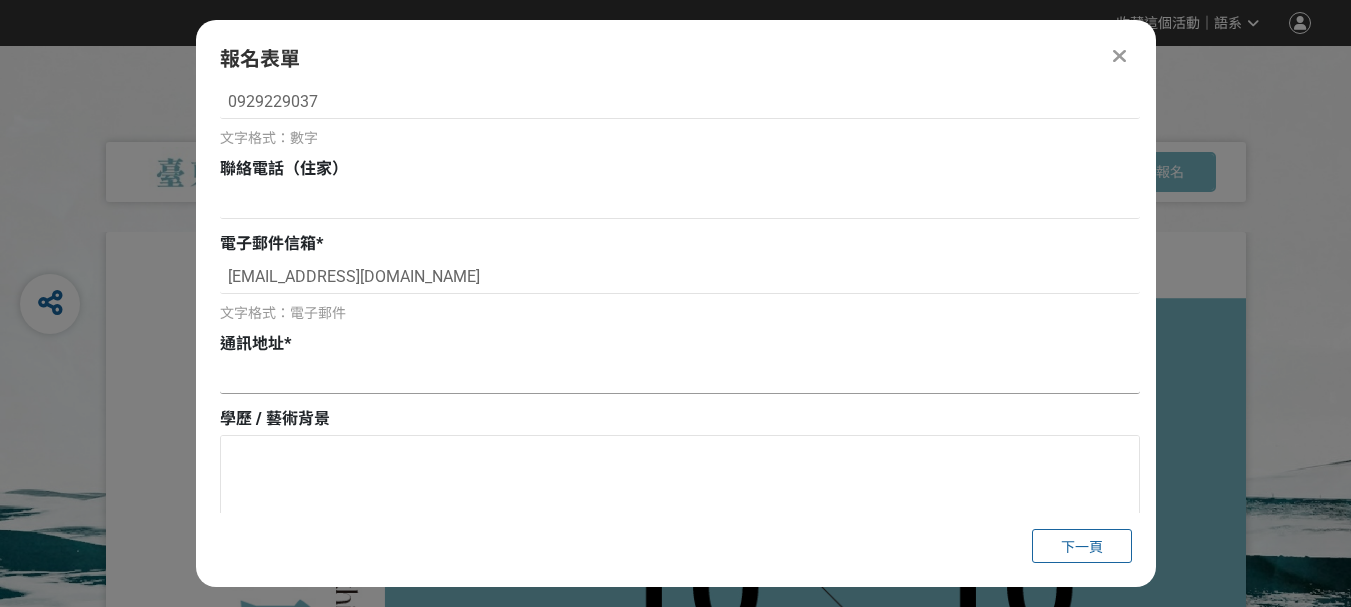 click at bounding box center [680, 377] 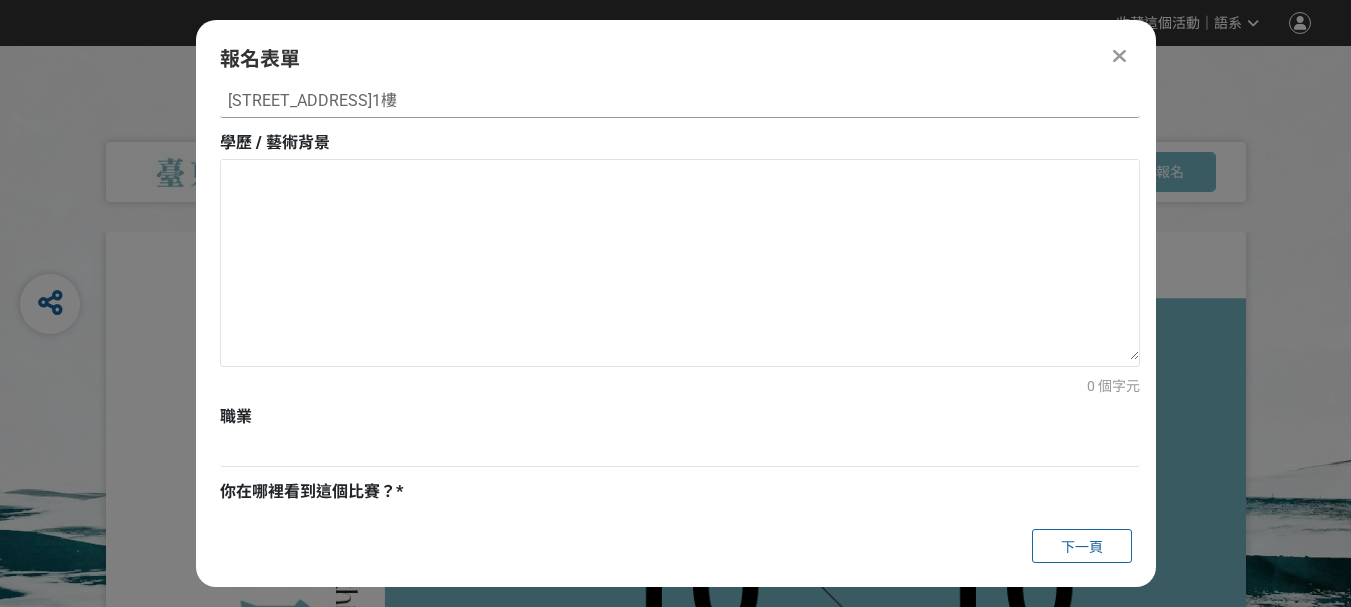 scroll, scrollTop: 810, scrollLeft: 0, axis: vertical 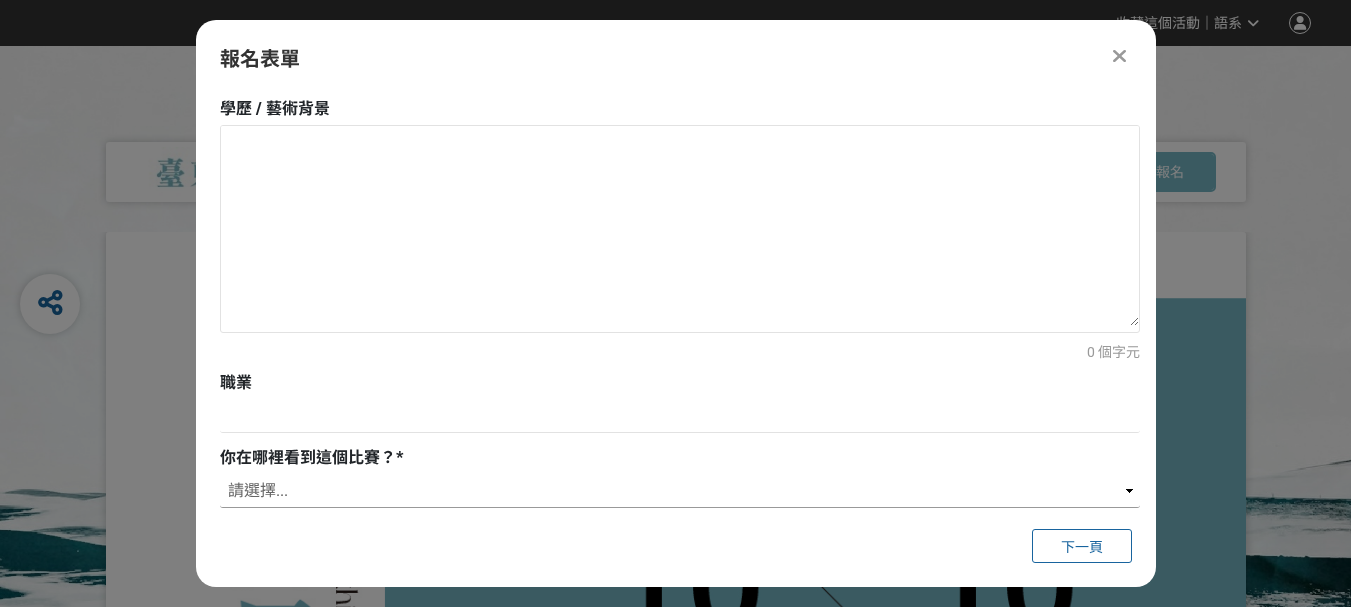 type on "[STREET_ADDRESS]1樓" 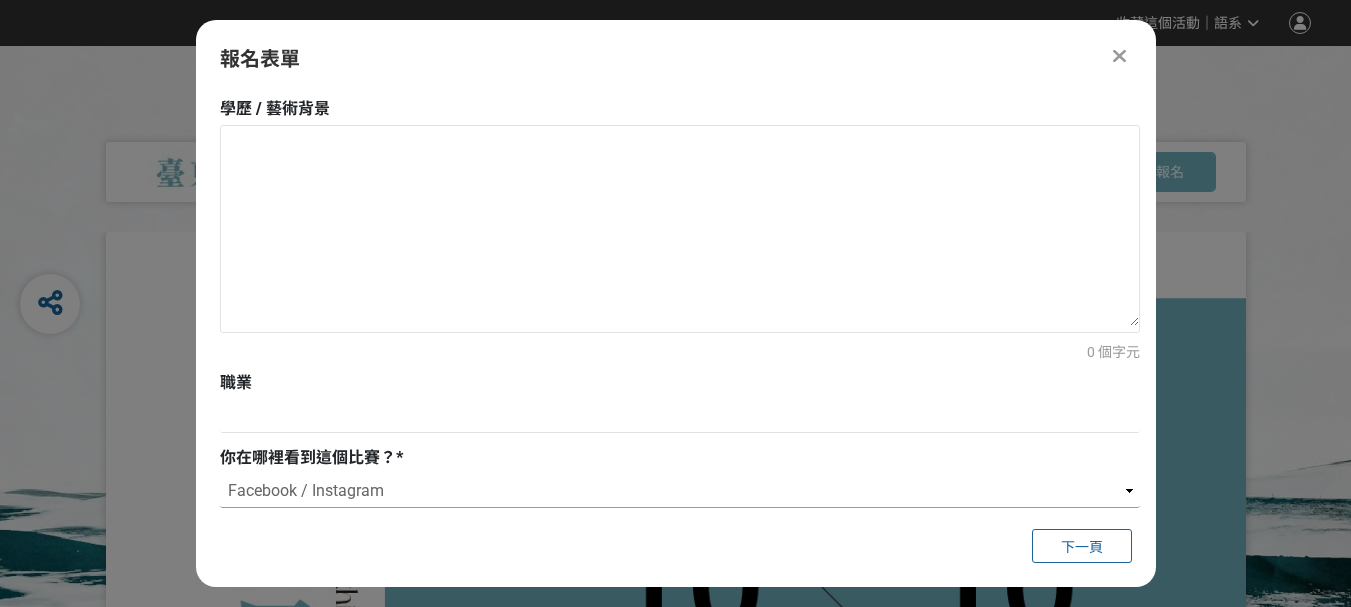 click on "請選擇... 獎金獵人網站 Facebook / Instagram 校園講座 / 老師系上推薦 電子郵件 海報 其他" at bounding box center (680, 491) 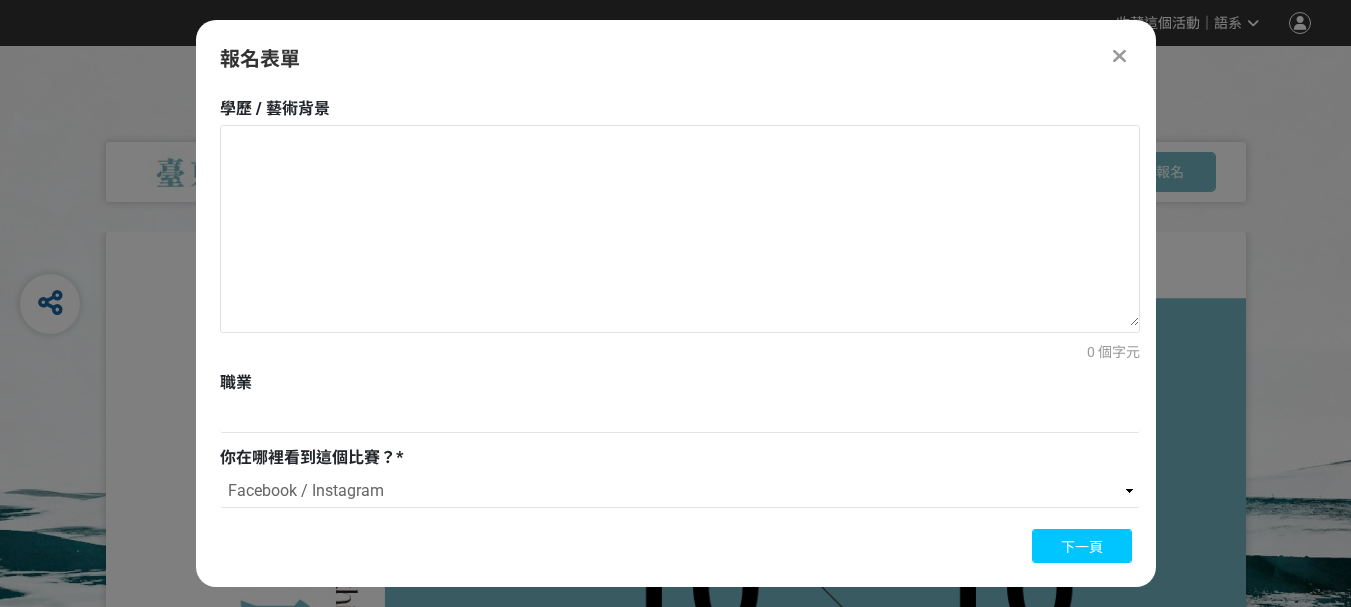 click on "下一頁" at bounding box center [1082, 547] 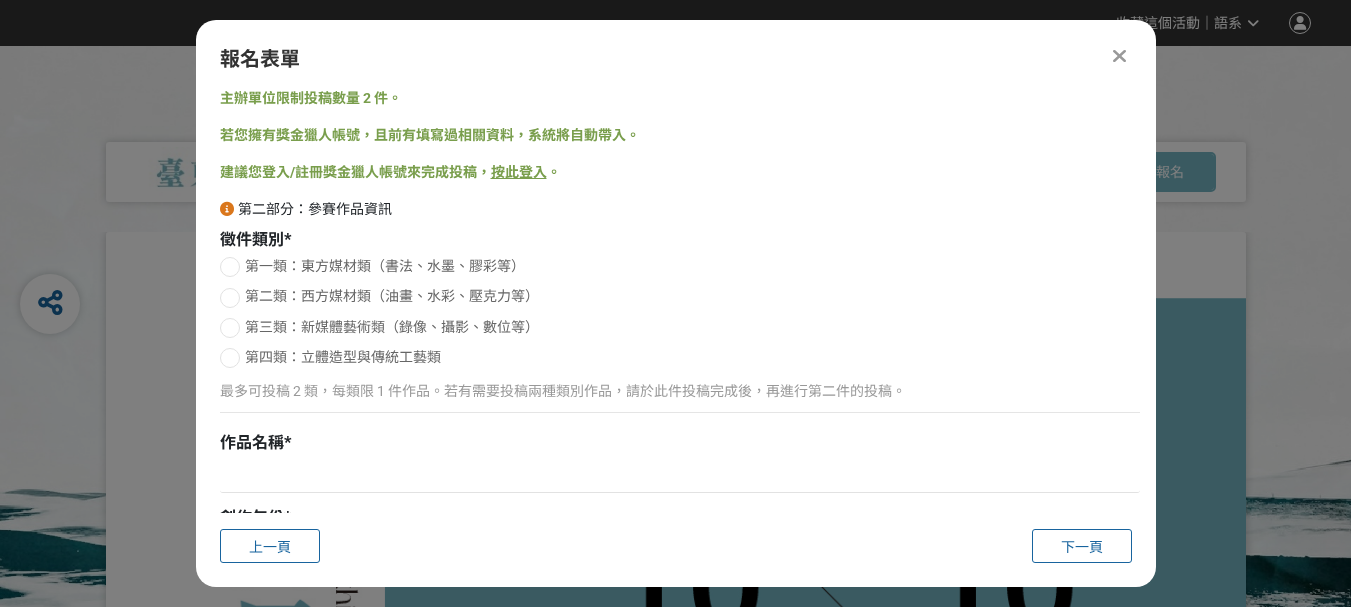 scroll, scrollTop: 0, scrollLeft: 0, axis: both 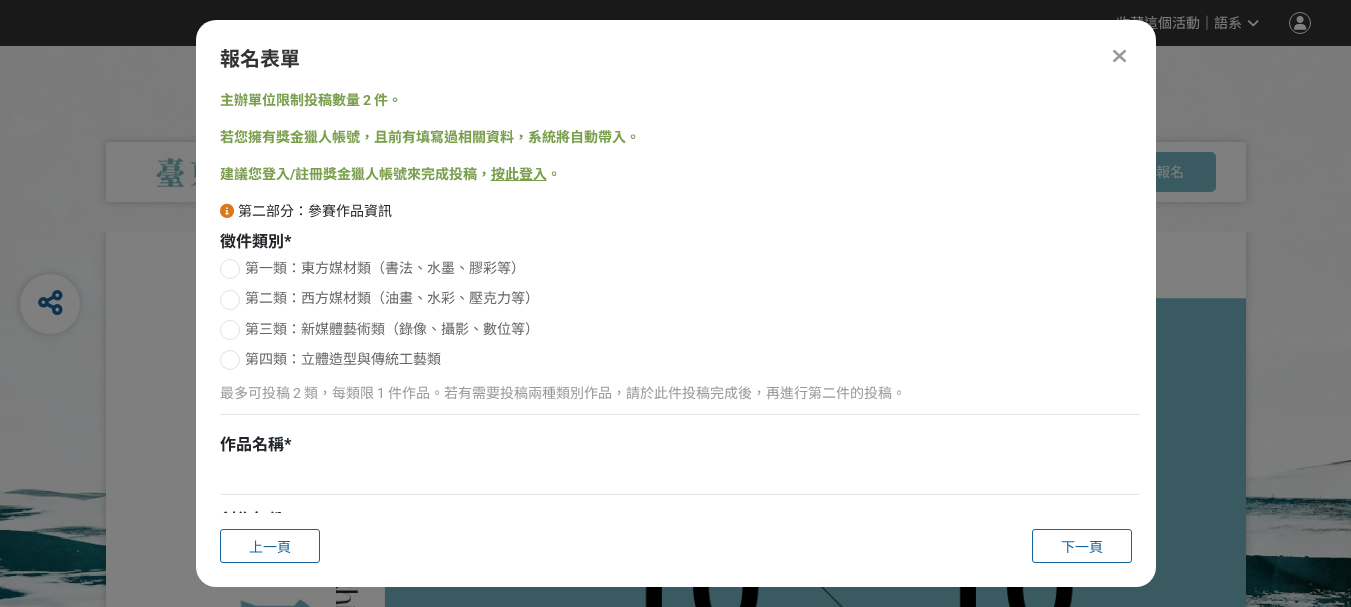 click at bounding box center (230, 269) 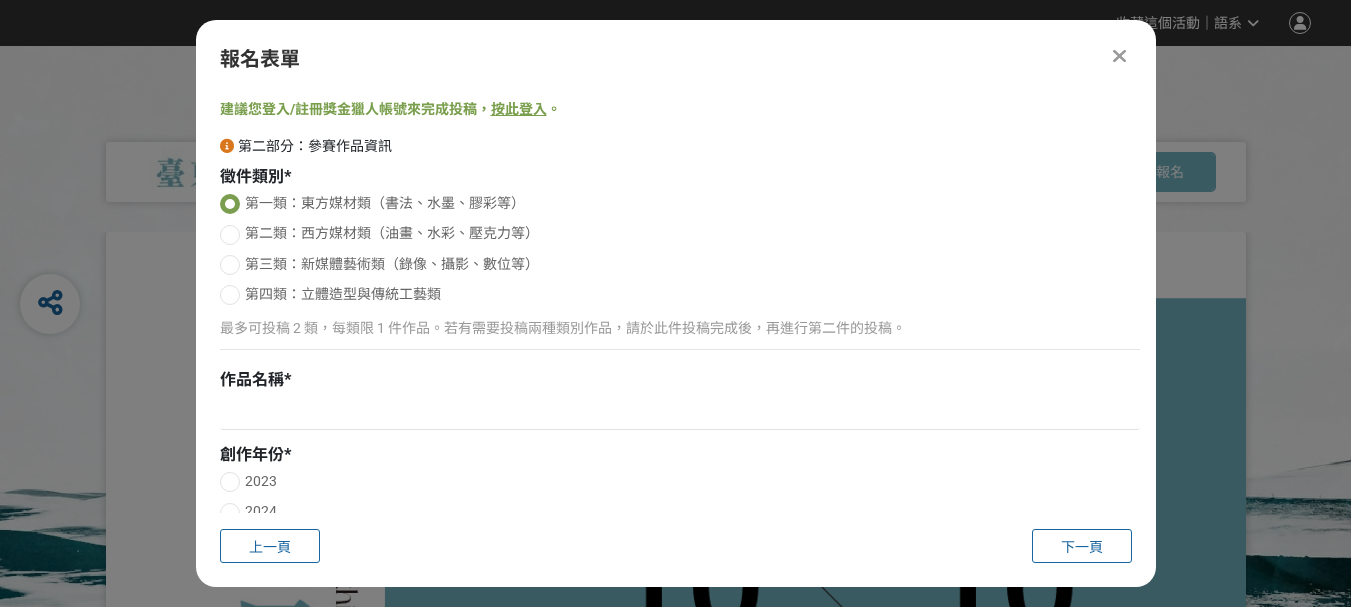 scroll, scrollTop: 100, scrollLeft: 0, axis: vertical 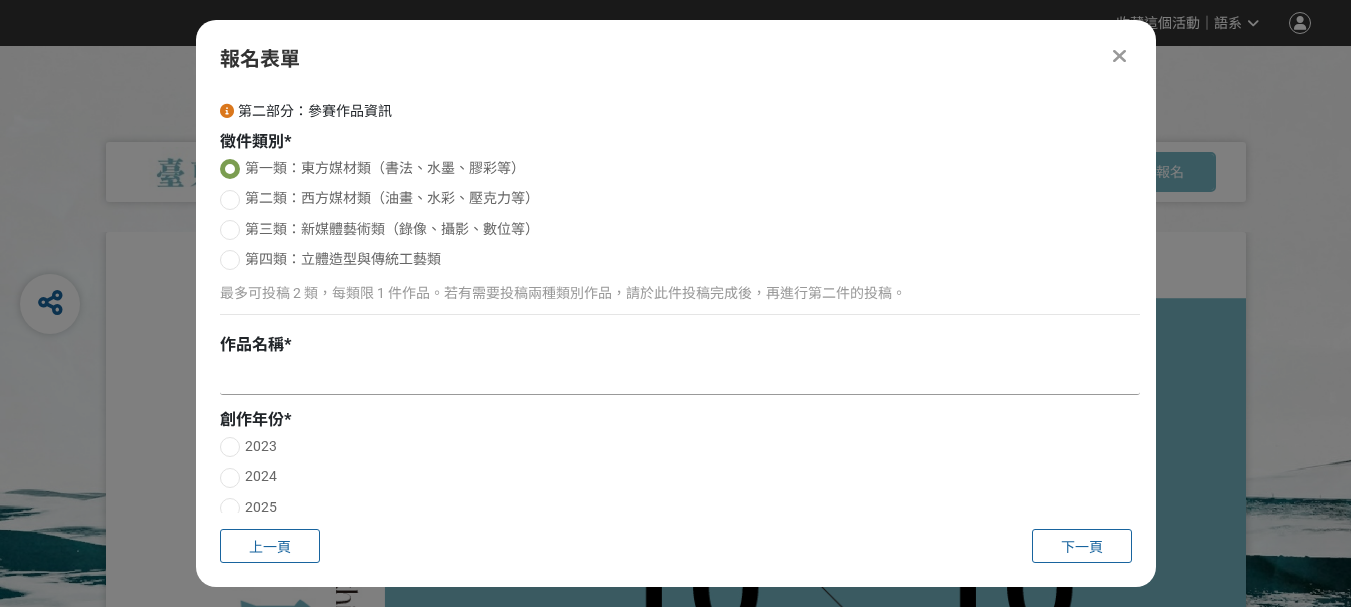 click at bounding box center [680, 378] 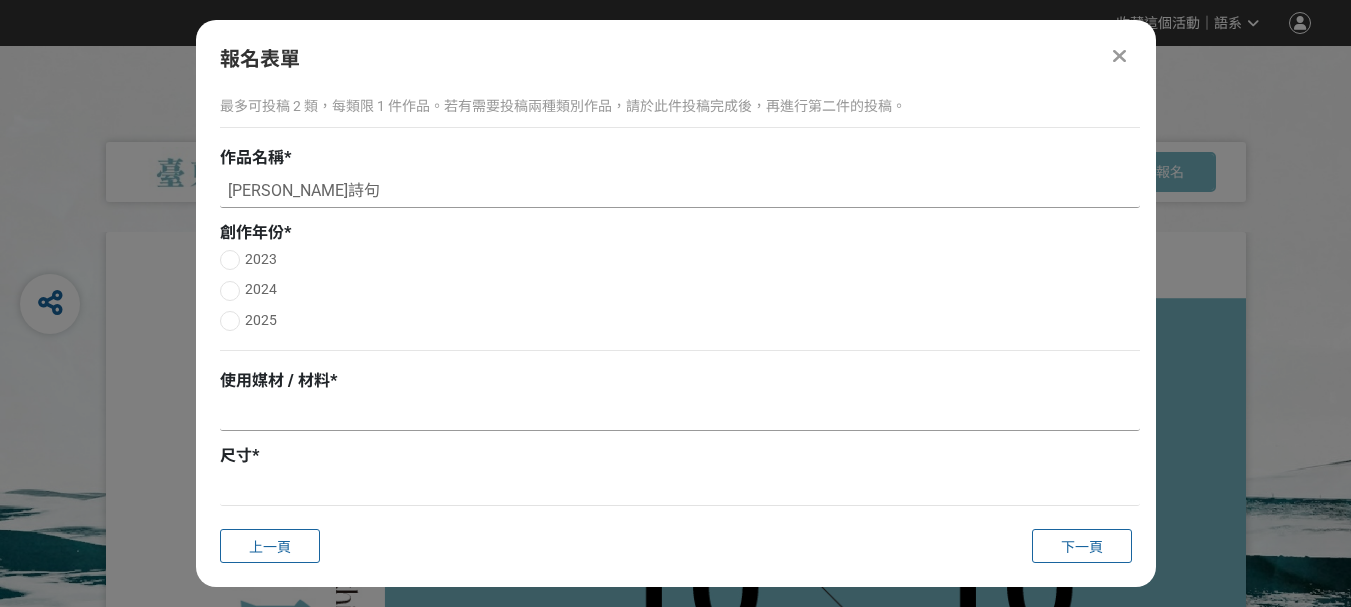 scroll, scrollTop: 300, scrollLeft: 0, axis: vertical 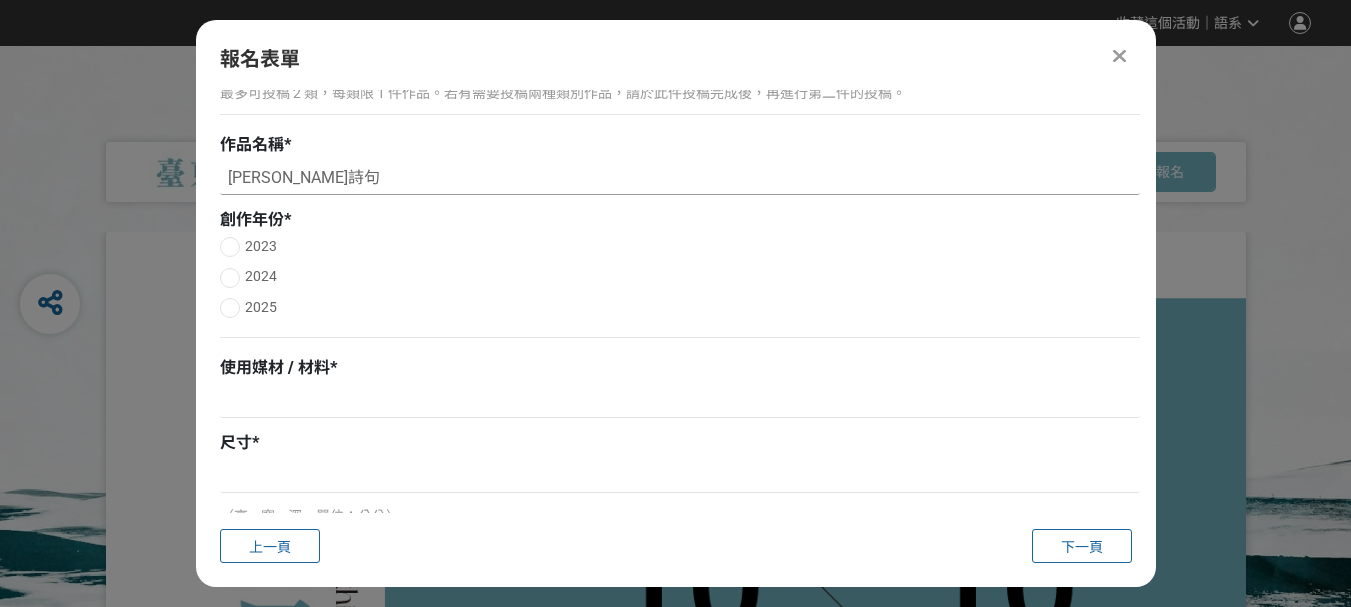 type on "[PERSON_NAME]詩句" 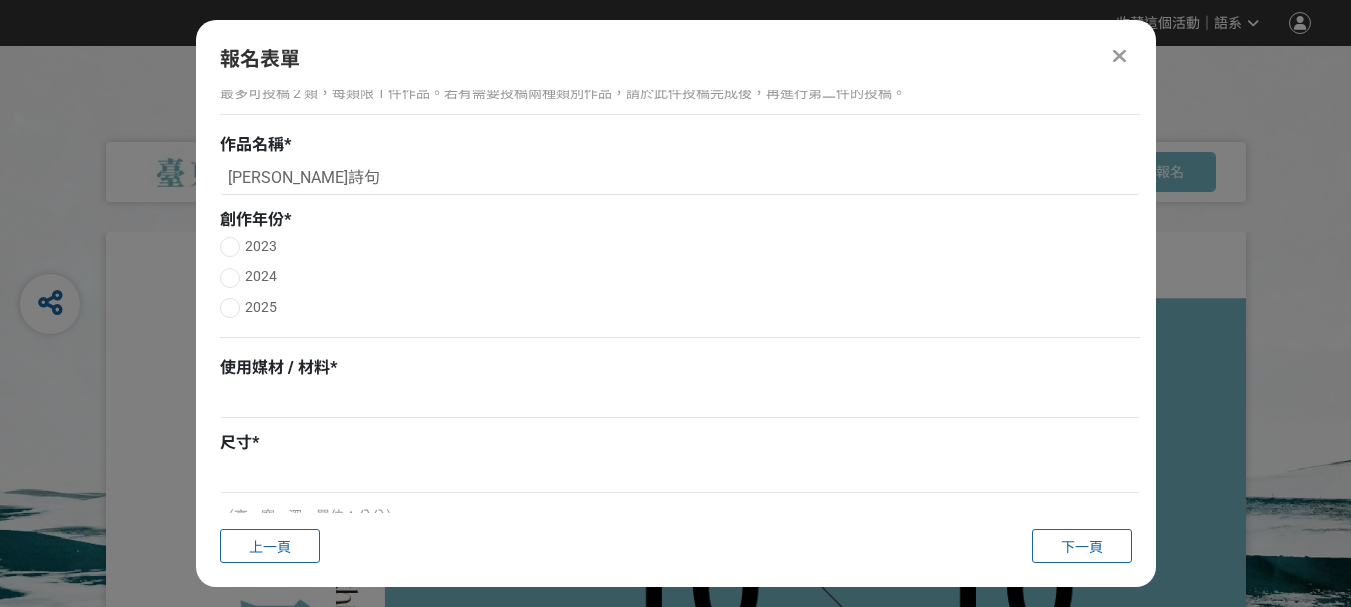 drag, startPoint x: 237, startPoint y: 307, endPoint x: 254, endPoint y: 335, distance: 32.75668 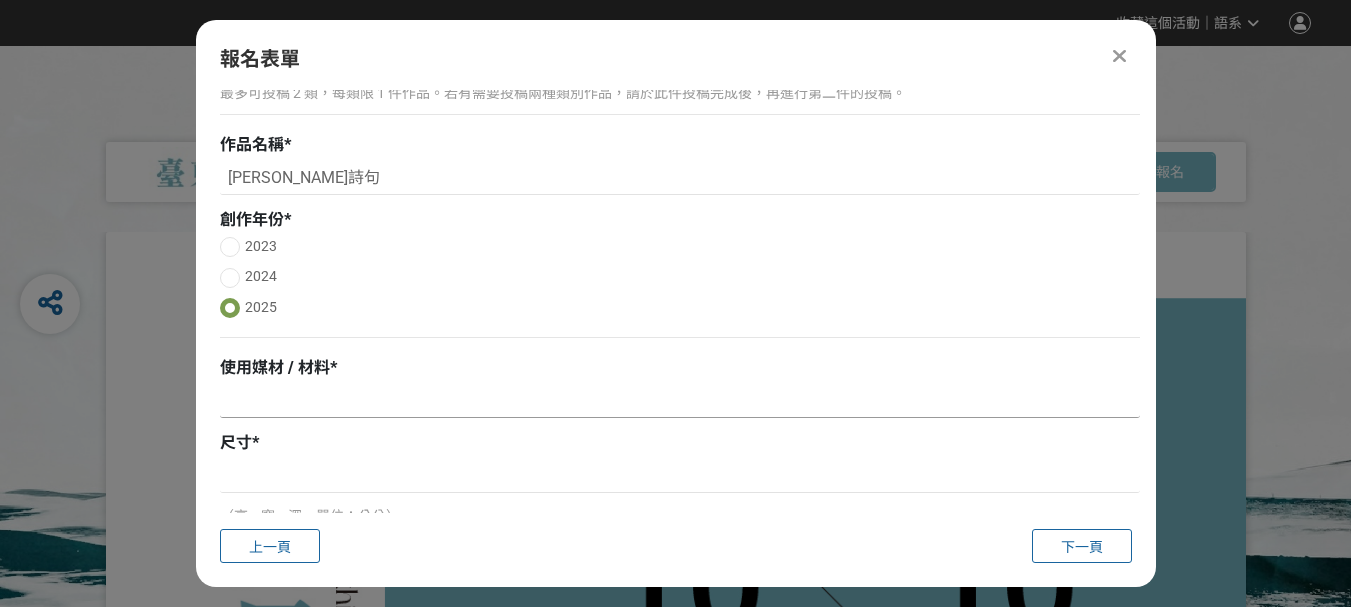 click at bounding box center [680, 401] 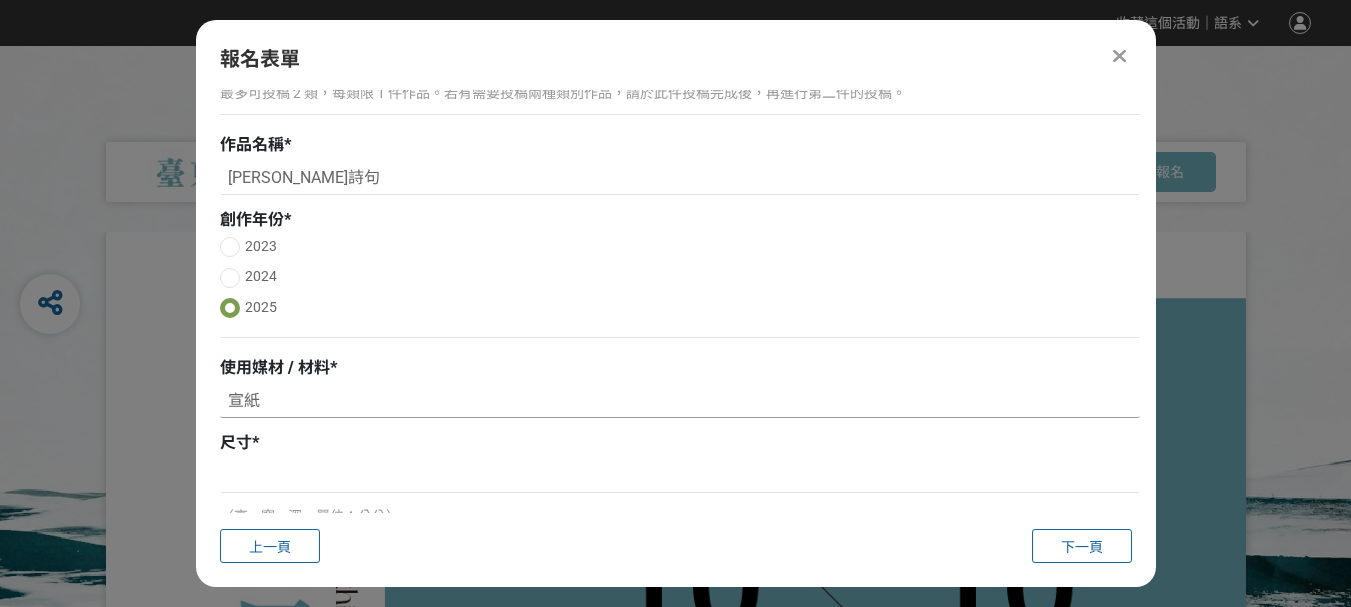 scroll, scrollTop: 400, scrollLeft: 0, axis: vertical 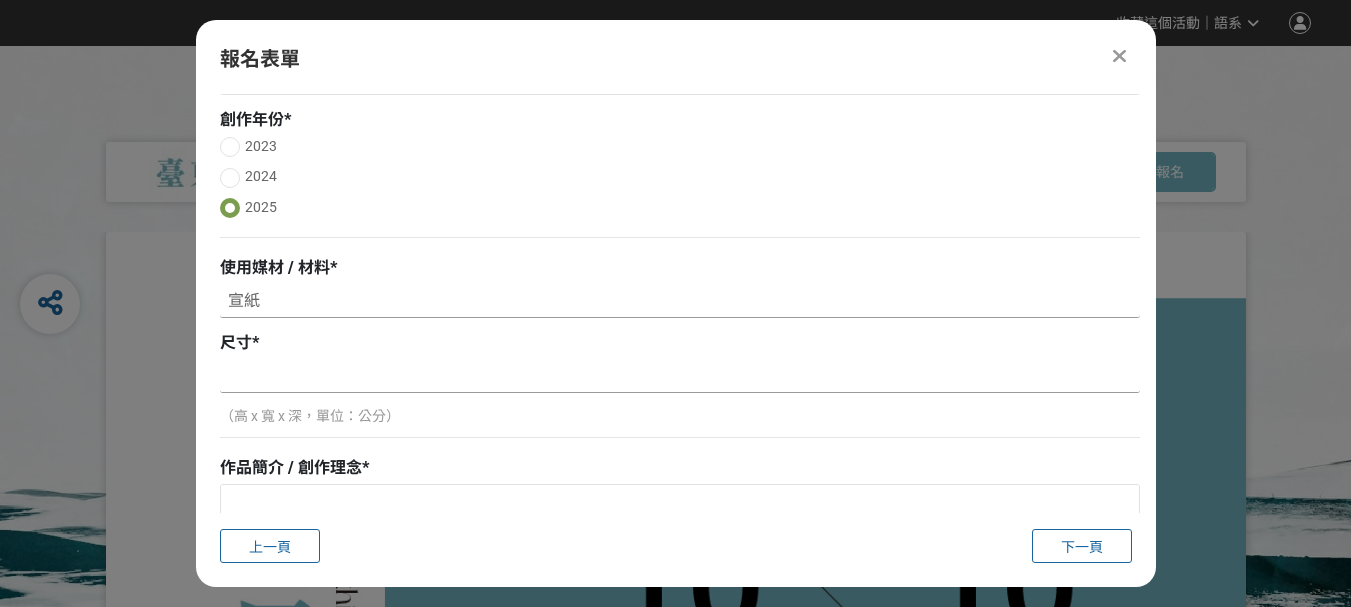 type on "宣紙" 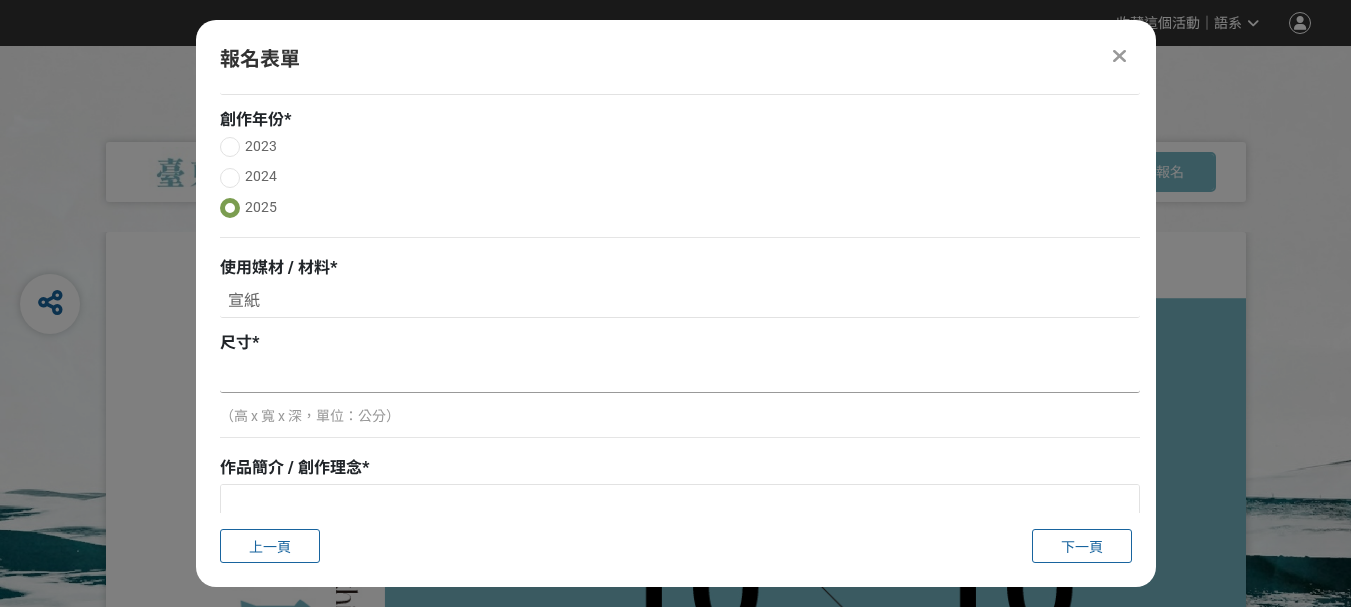 click at bounding box center [680, 376] 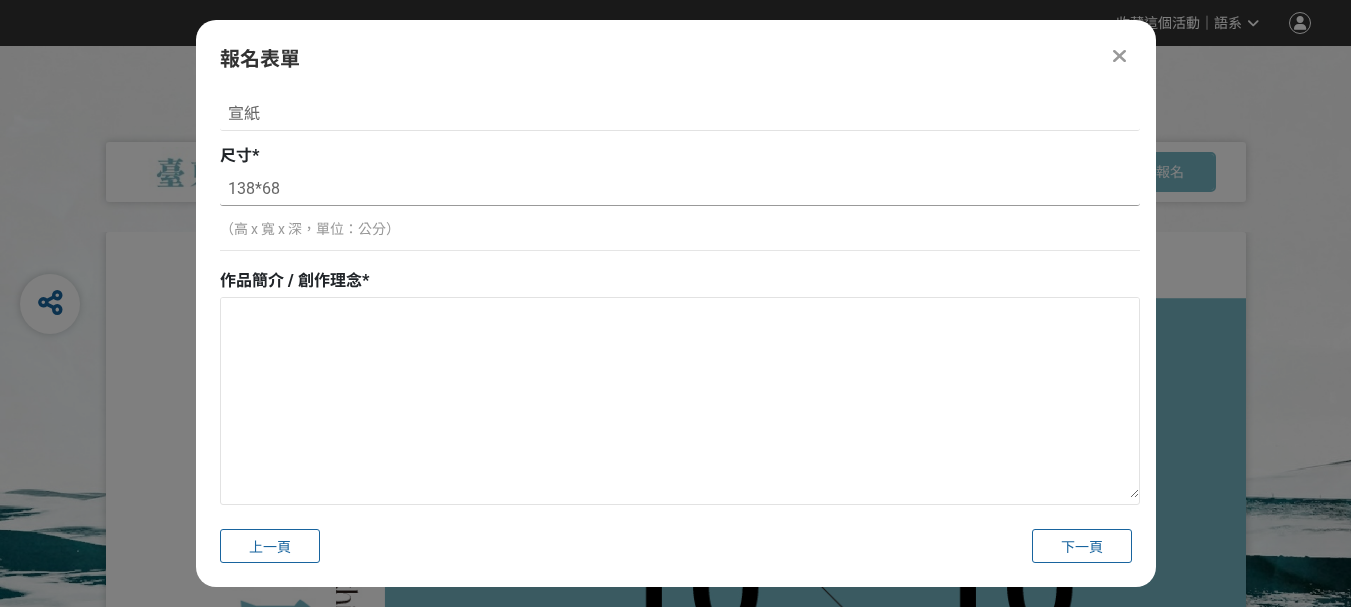 scroll, scrollTop: 600, scrollLeft: 0, axis: vertical 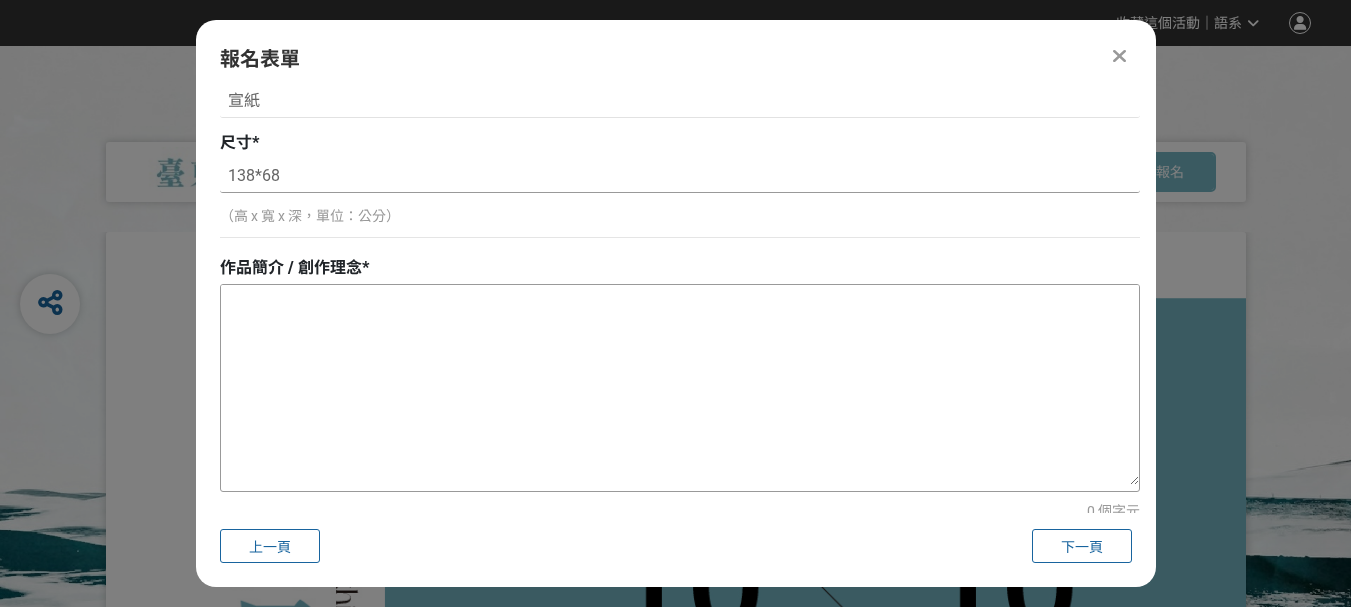 type on "138*68" 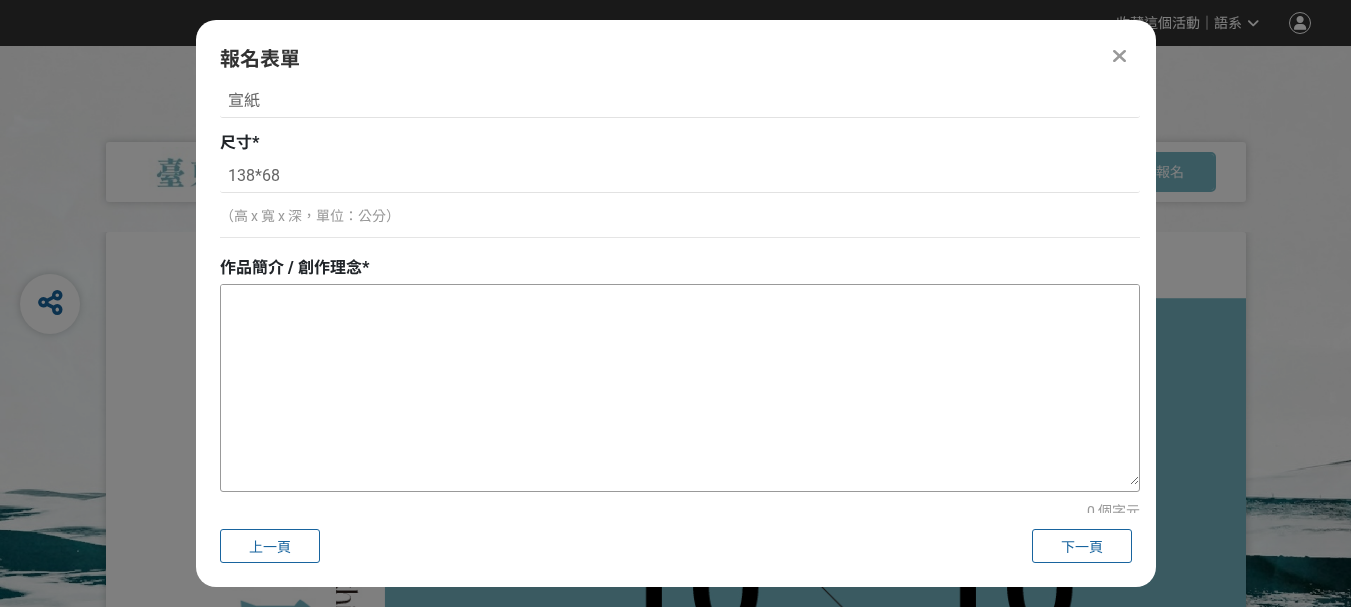 click at bounding box center [680, 385] 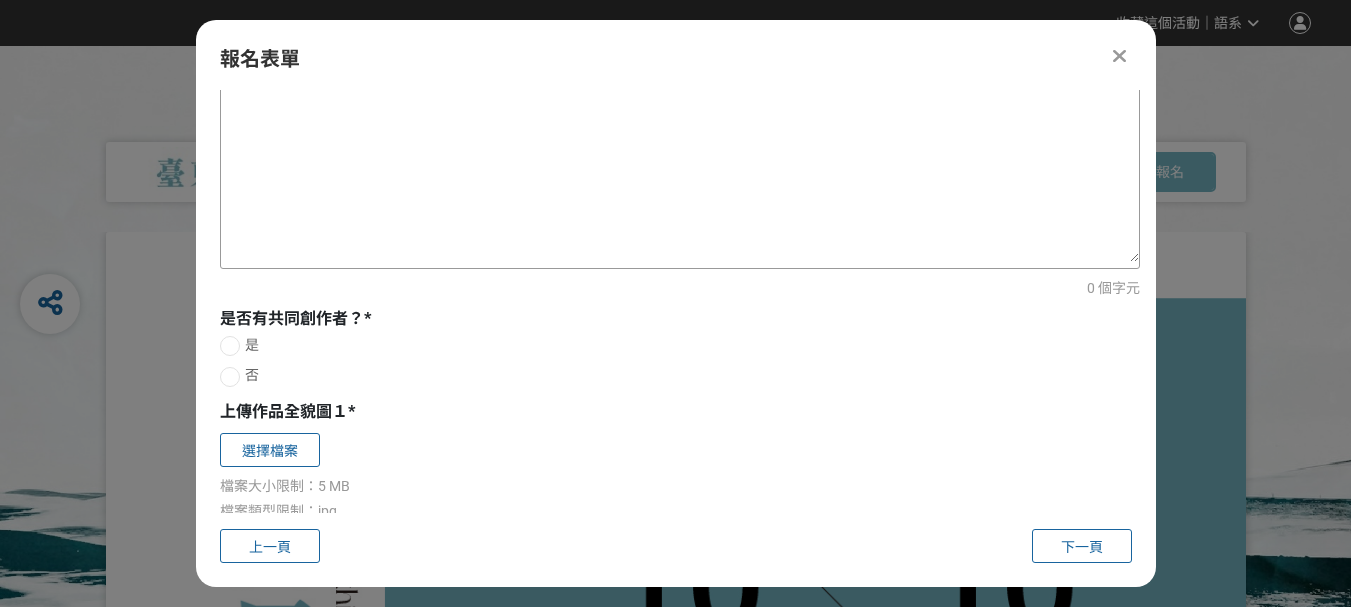 scroll, scrollTop: 900, scrollLeft: 0, axis: vertical 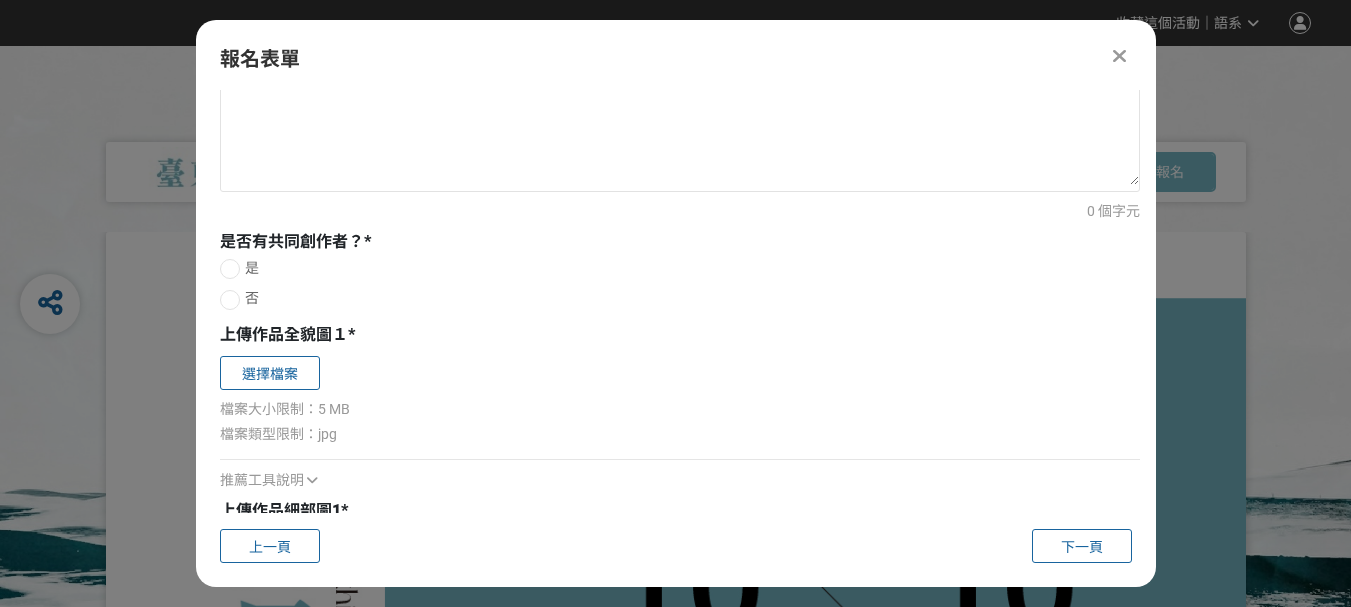 click on "否" at bounding box center [680, 298] 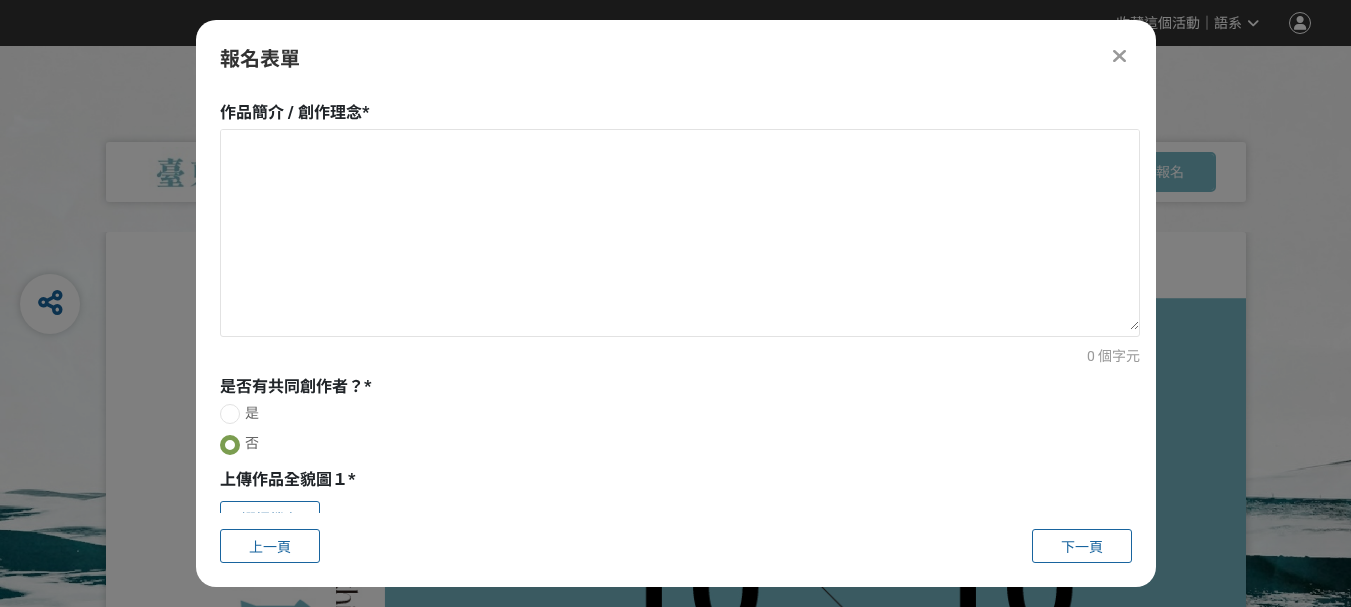 scroll, scrollTop: 655, scrollLeft: 0, axis: vertical 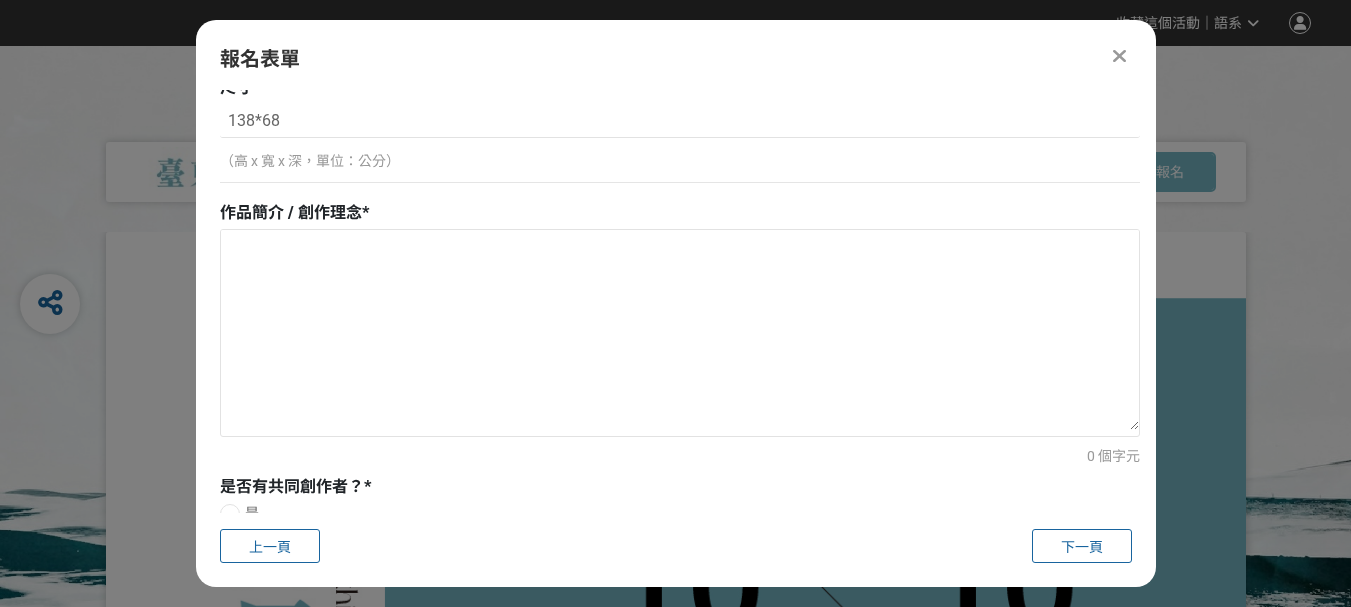 click at bounding box center [680, 330] 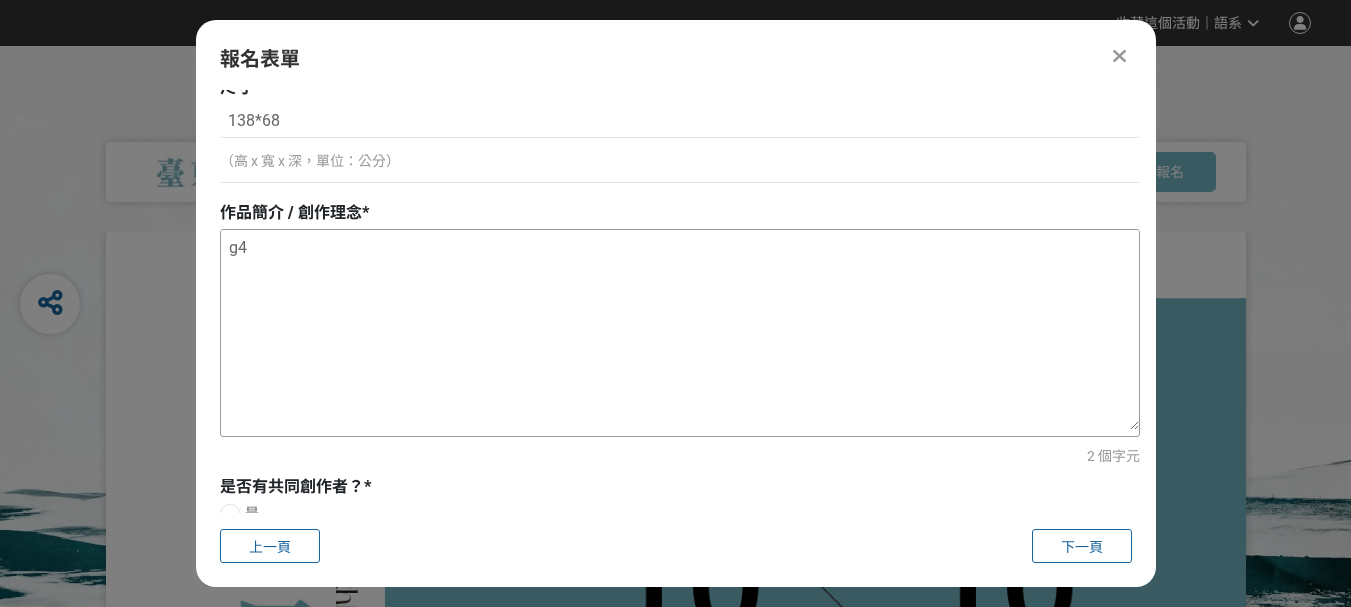 type on "g" 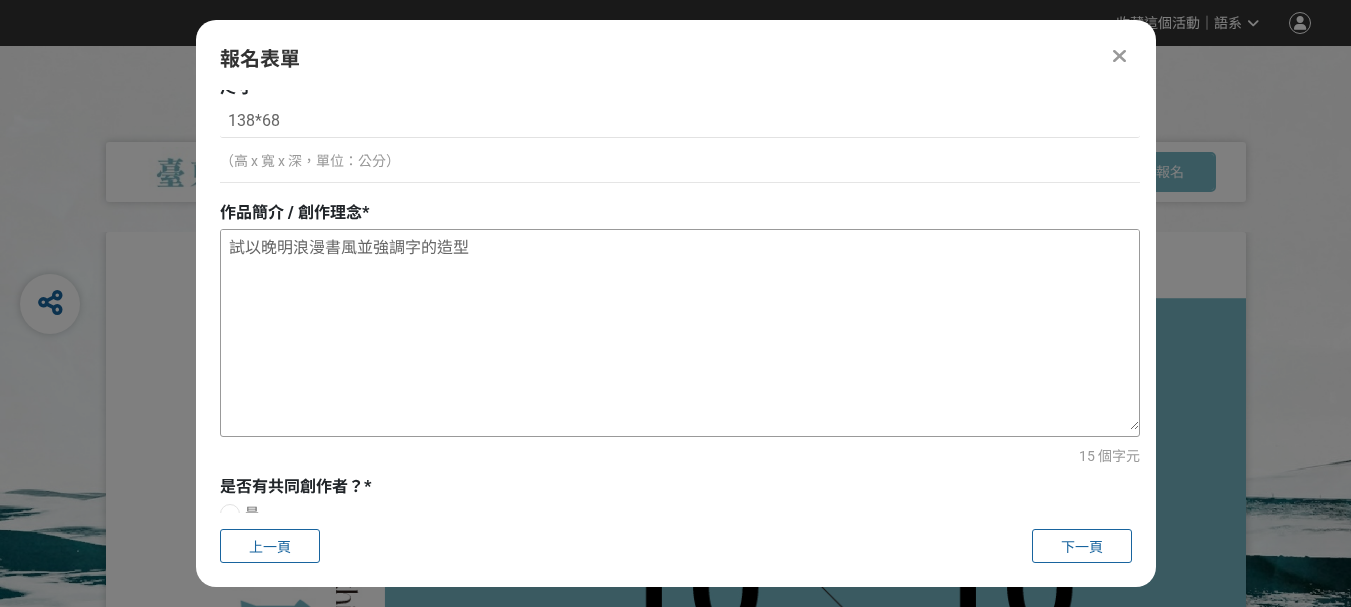 click on "試以晚明浪漫書風並強調字的造型" at bounding box center (680, 330) 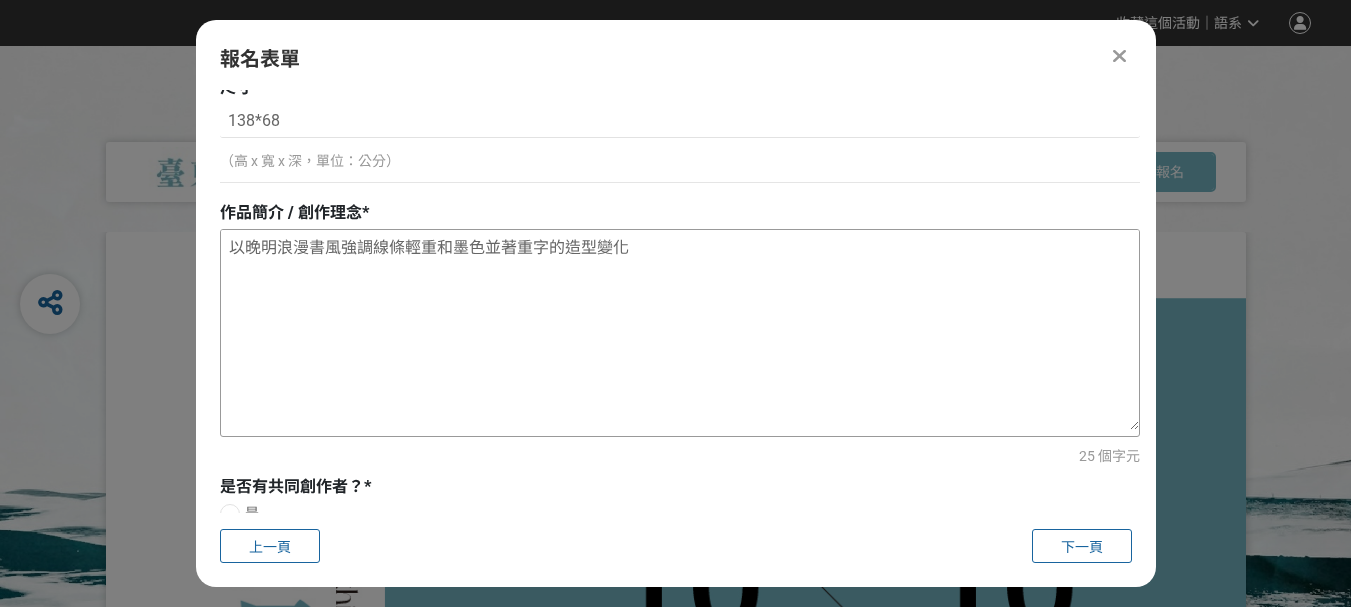 click on "以晚明浪漫書風強調線條輕重和墨色並著重字的造型變化" at bounding box center (680, 330) 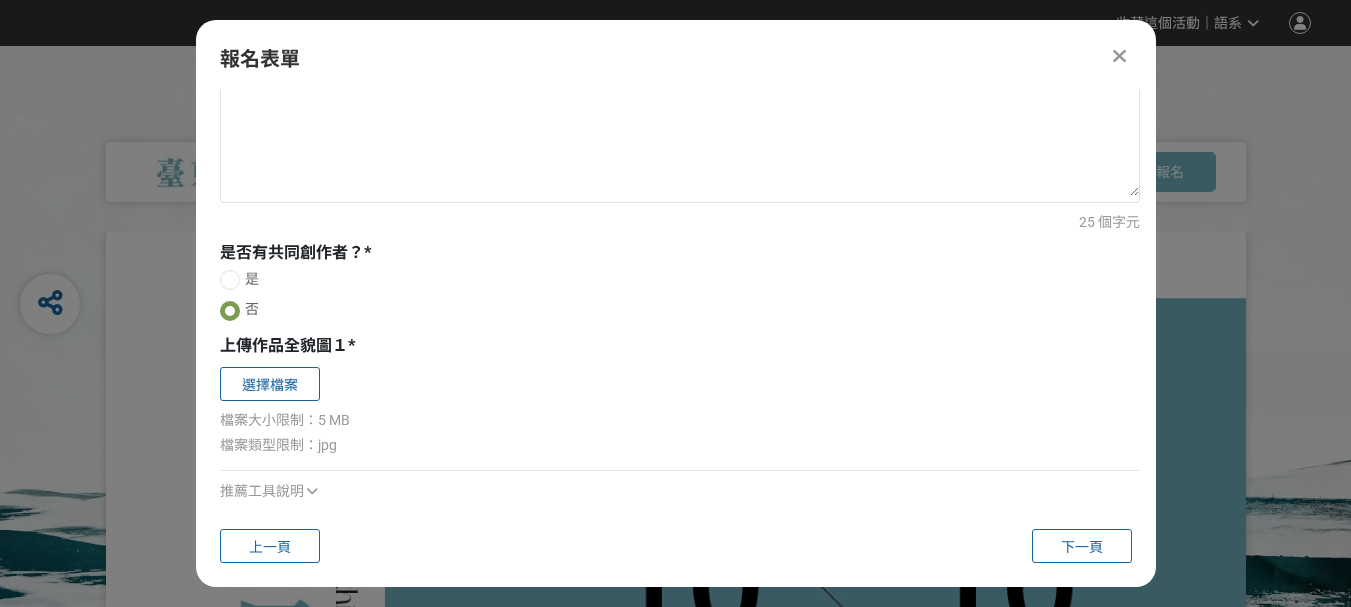 scroll, scrollTop: 955, scrollLeft: 0, axis: vertical 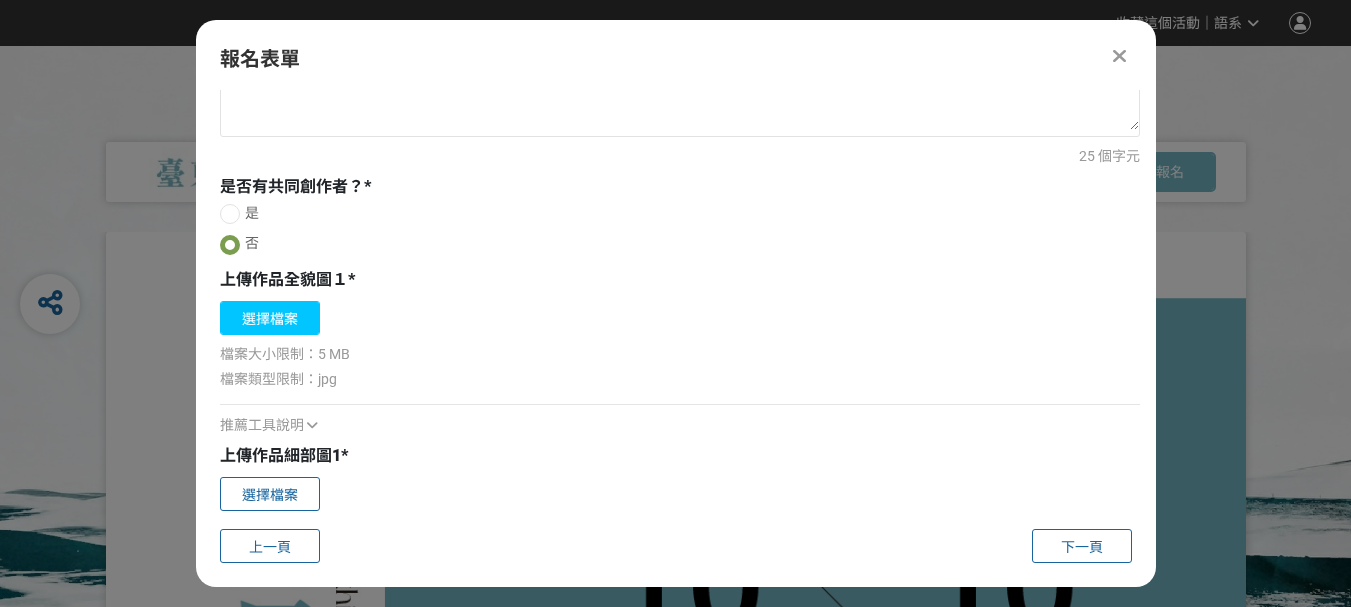 click on "選擇檔案" at bounding box center [270, 318] 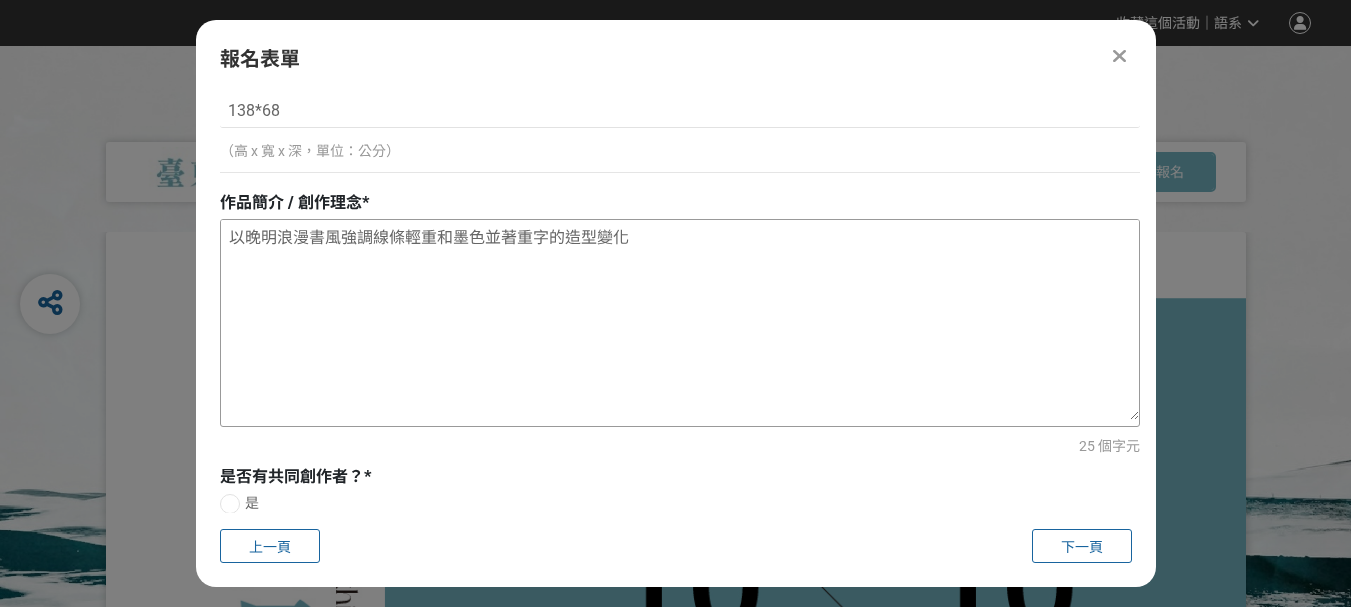 scroll, scrollTop: 555, scrollLeft: 0, axis: vertical 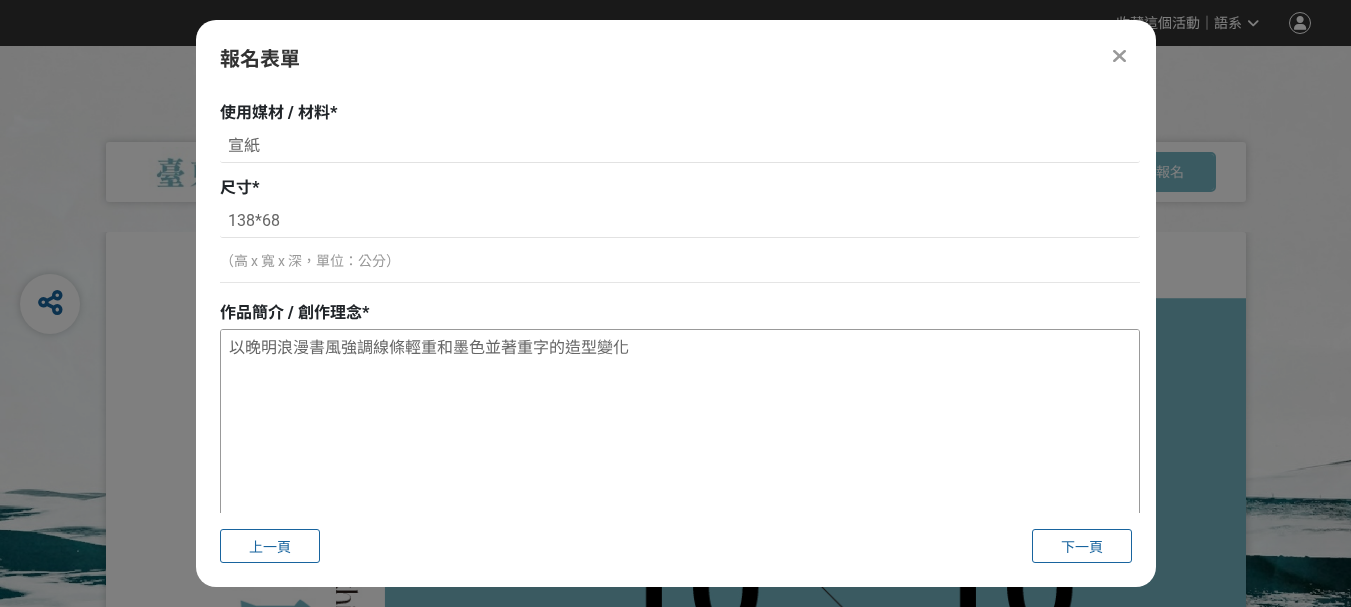 click on "以晚明浪漫書風強調線條輕重和墨色並著重字的造型變化" at bounding box center (680, 430) 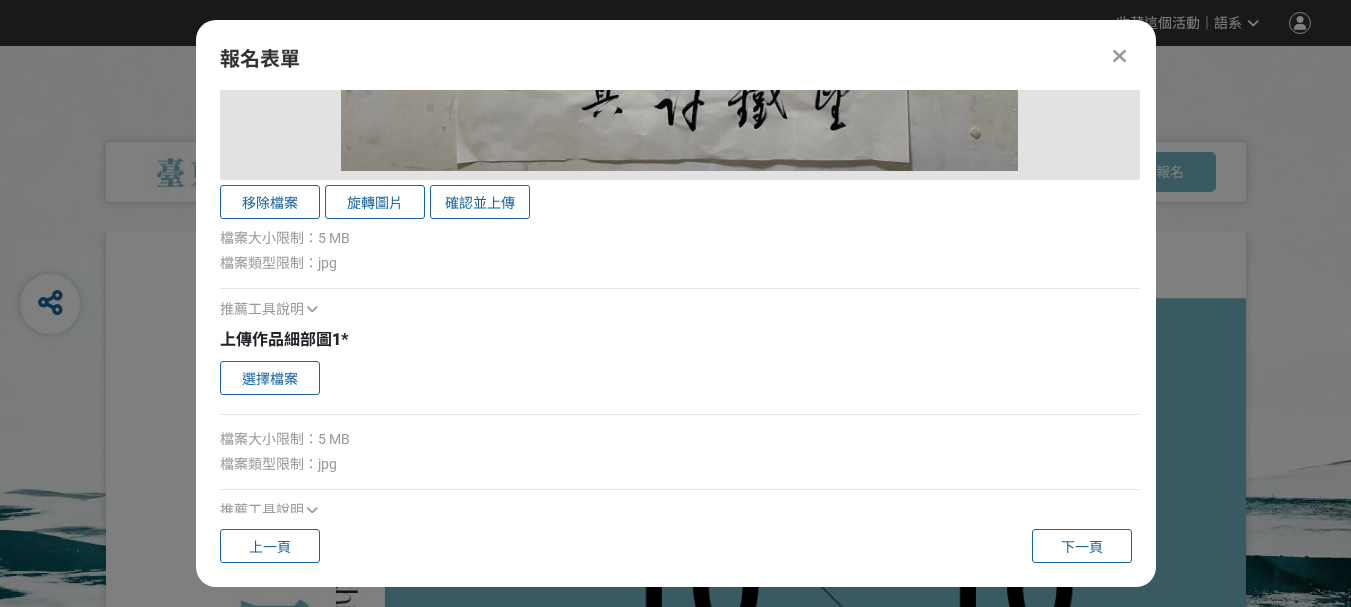 scroll, scrollTop: 2155, scrollLeft: 0, axis: vertical 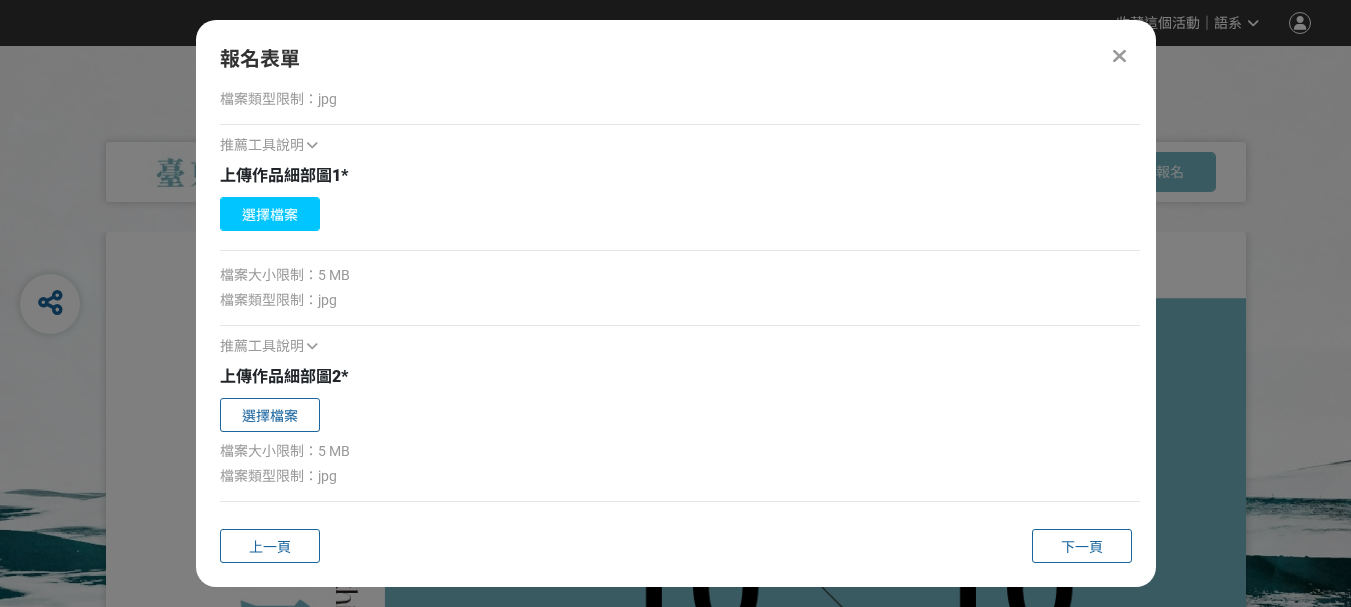 type on "以晚明浪漫書風強調線條輕重和流暢並著重字的造型變化" 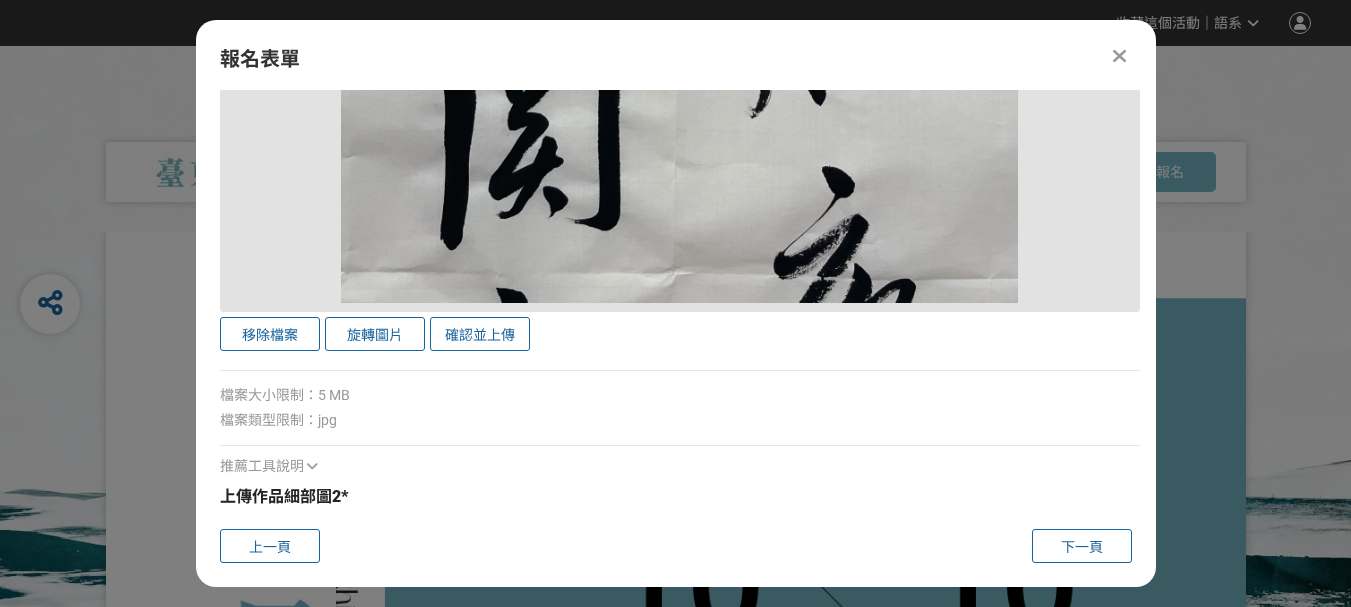 scroll, scrollTop: 3055, scrollLeft: 0, axis: vertical 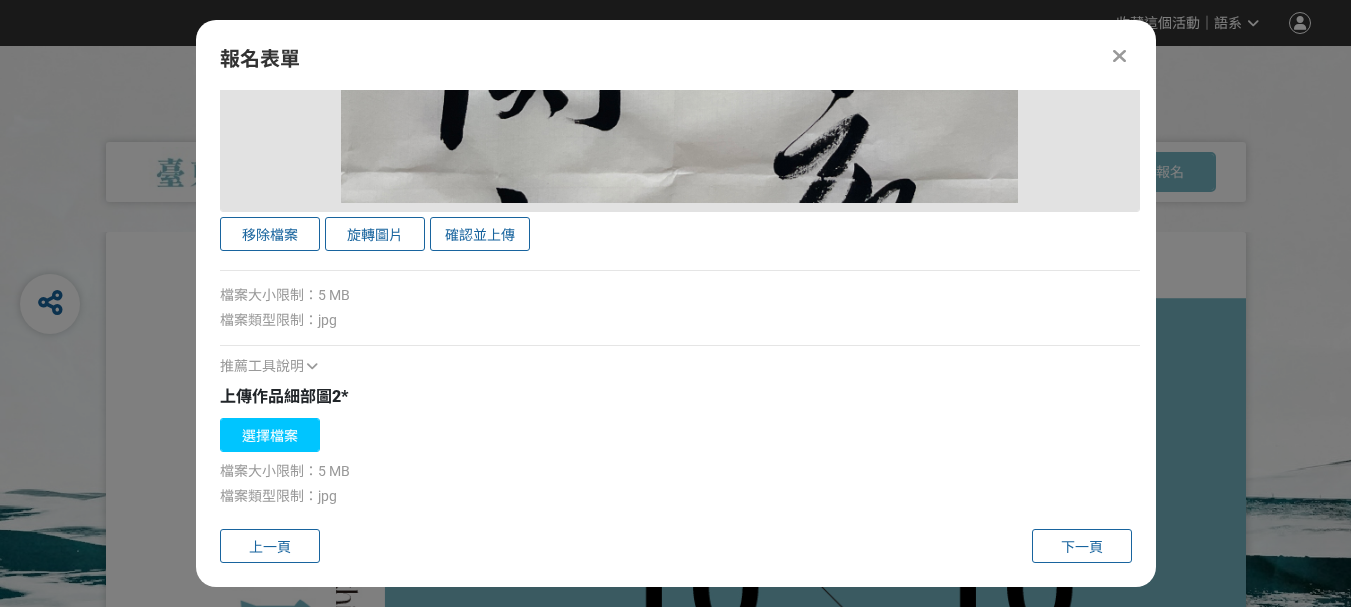 click on "選擇檔案" at bounding box center (270, 435) 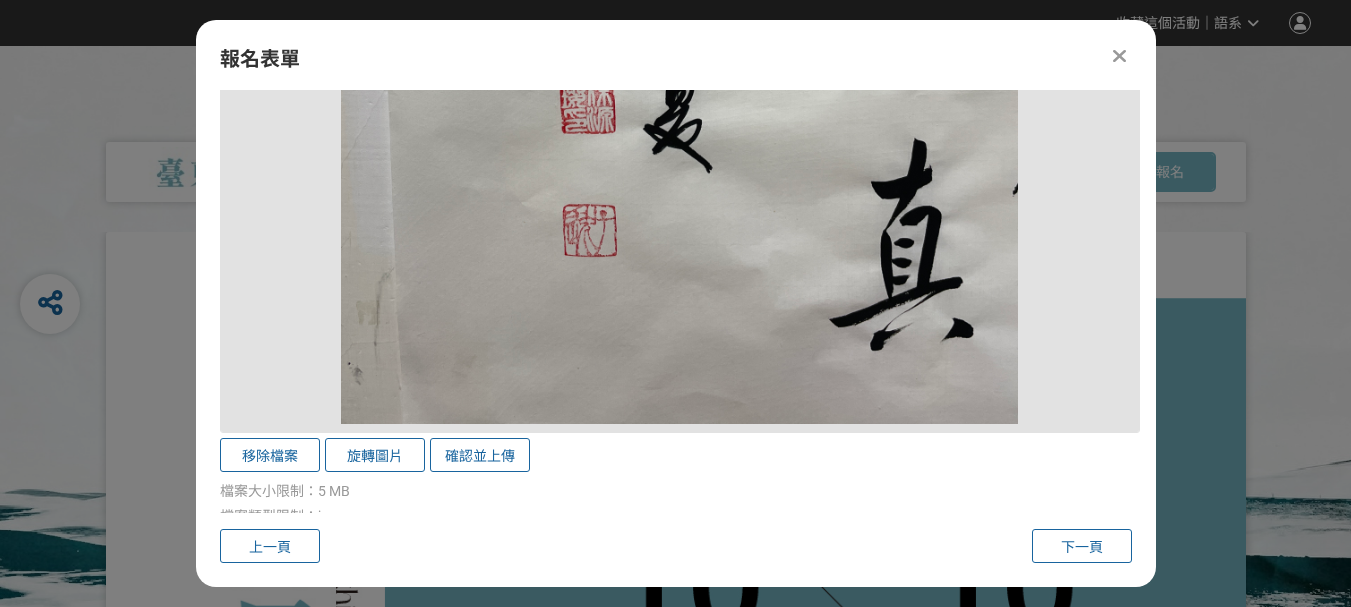 scroll, scrollTop: 4000, scrollLeft: 0, axis: vertical 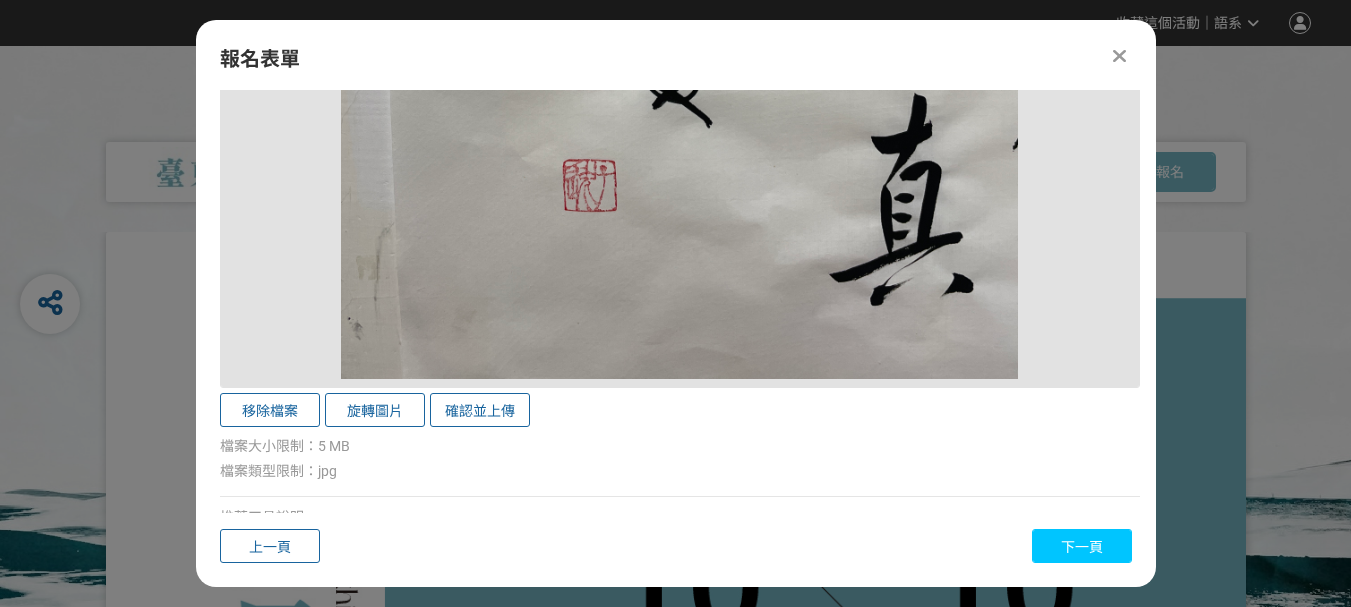 click on "下一頁" at bounding box center [1082, 547] 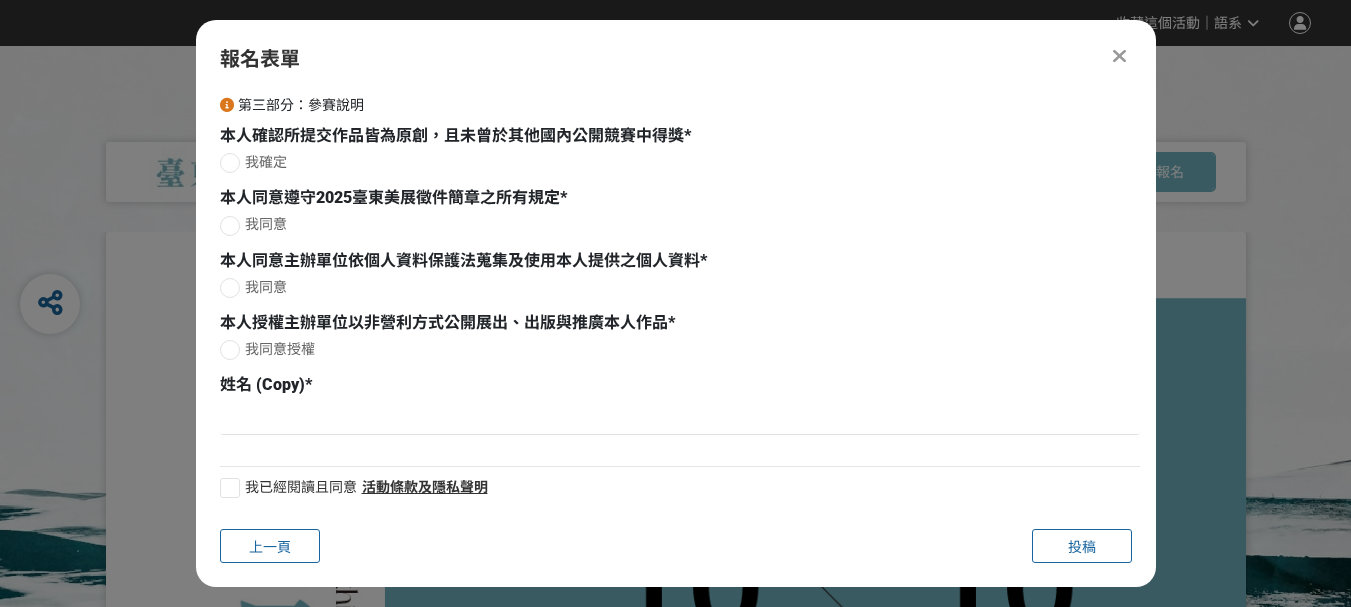 scroll, scrollTop: 106, scrollLeft: 0, axis: vertical 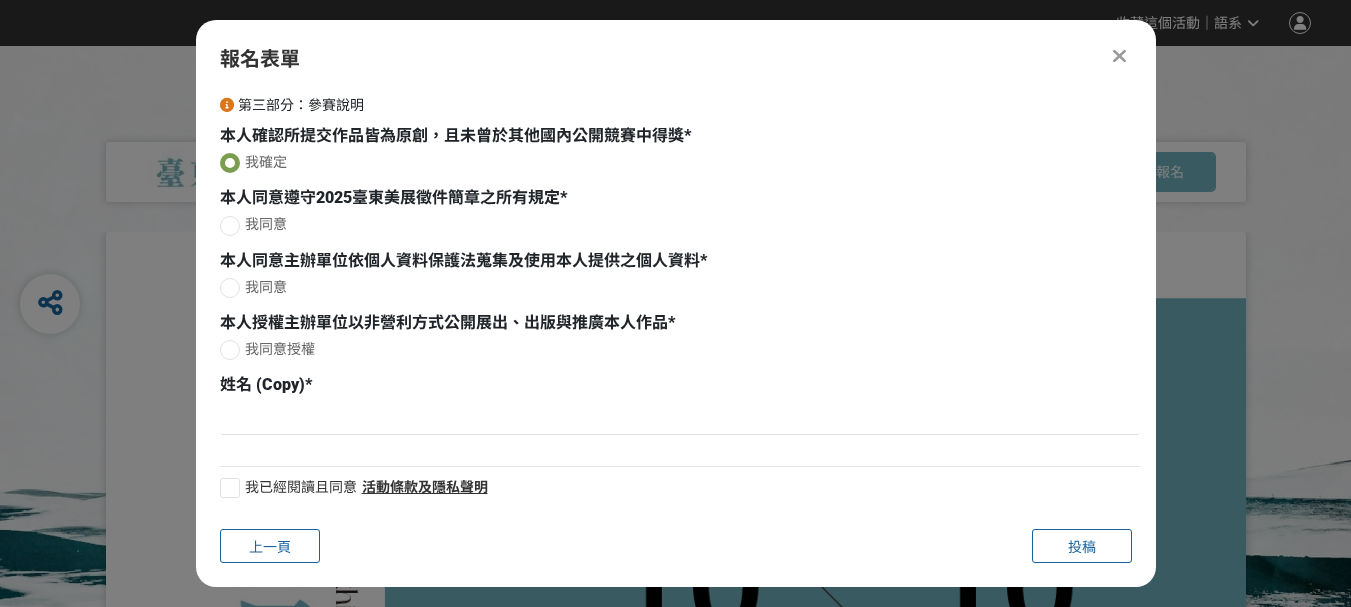 click at bounding box center (230, 226) 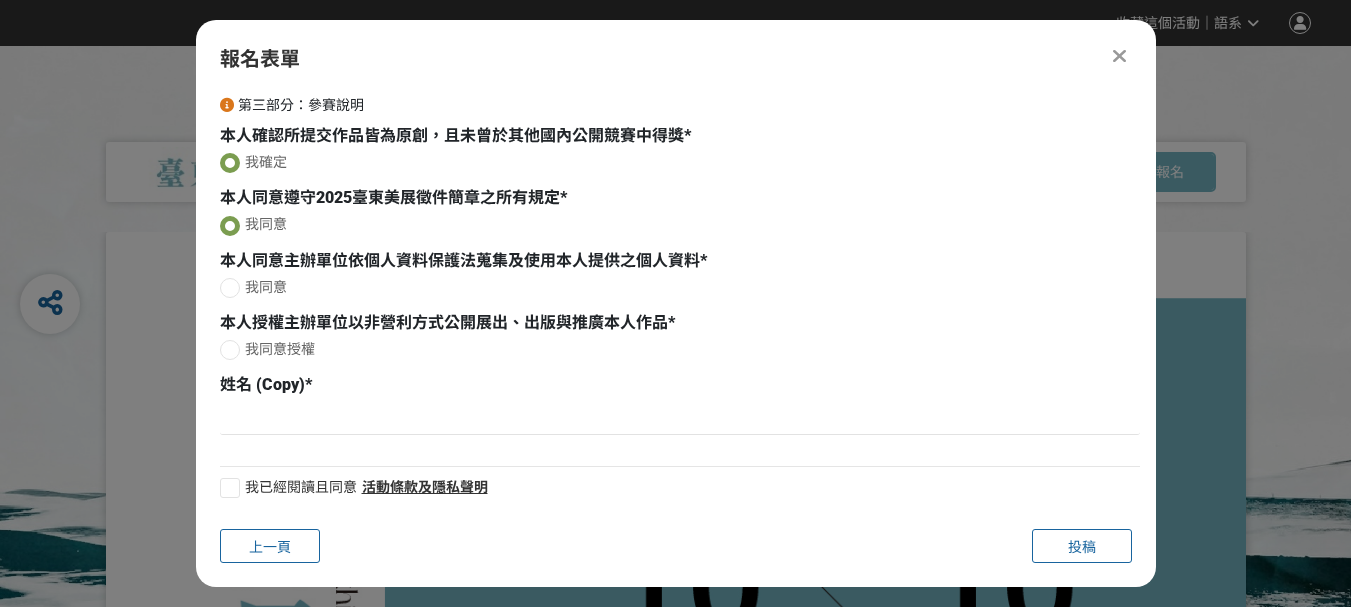 click at bounding box center [230, 288] 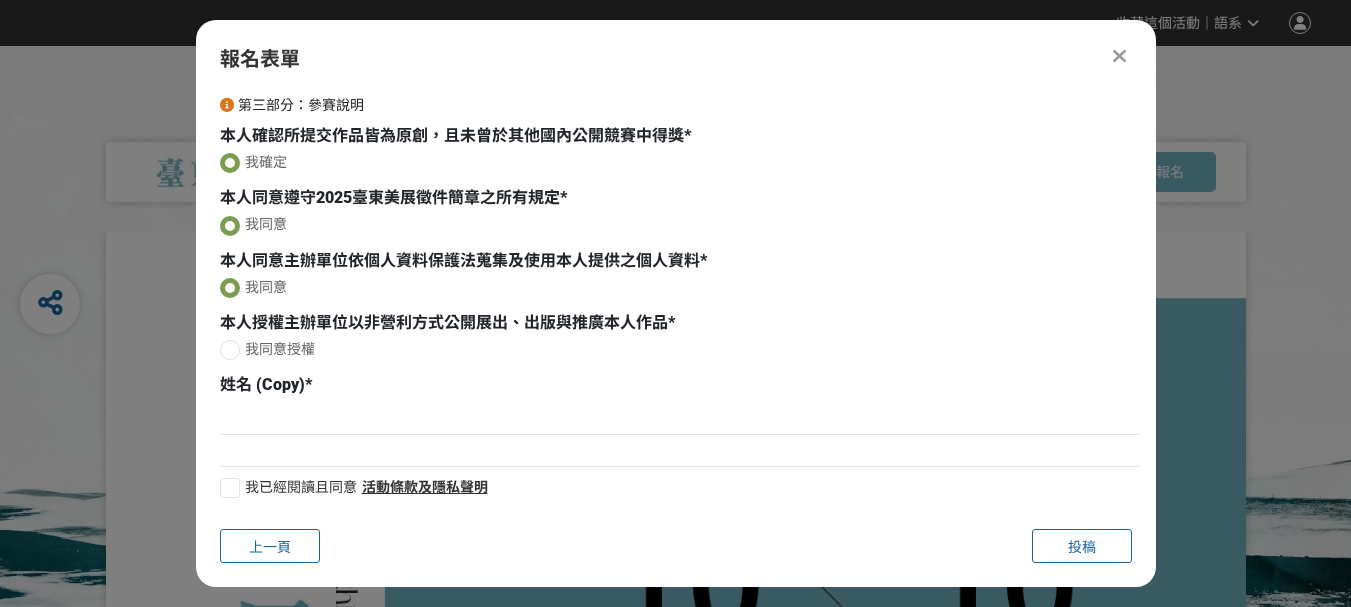 click at bounding box center [230, 350] 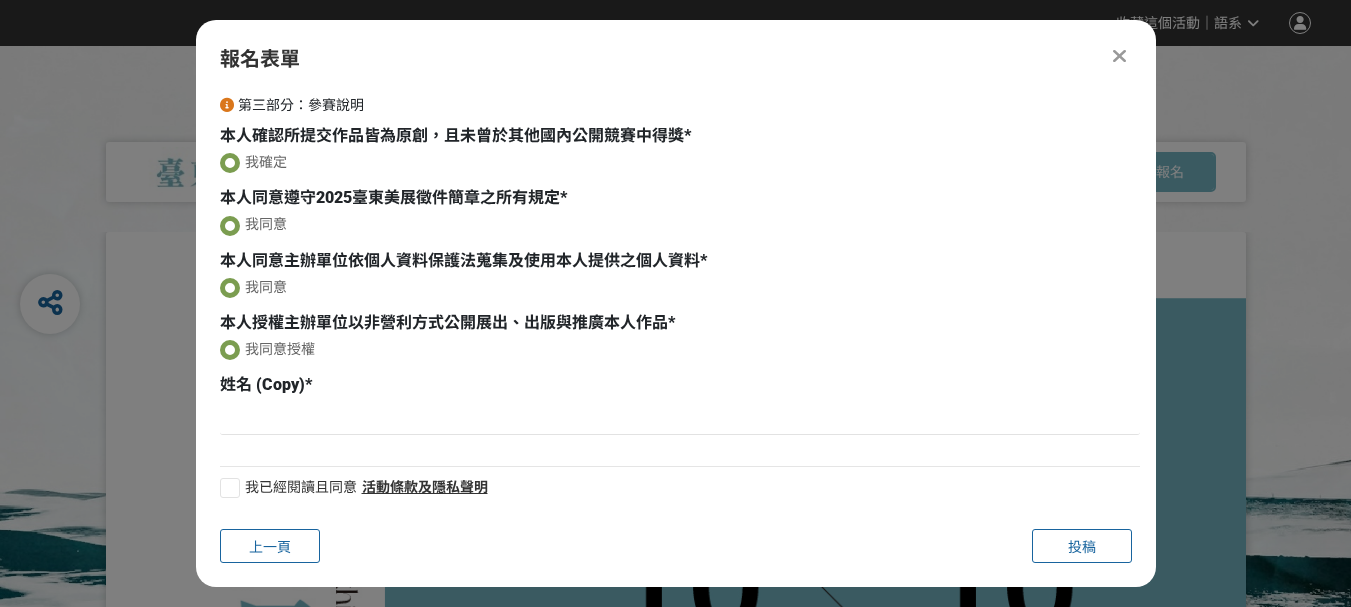 click at bounding box center [230, 488] 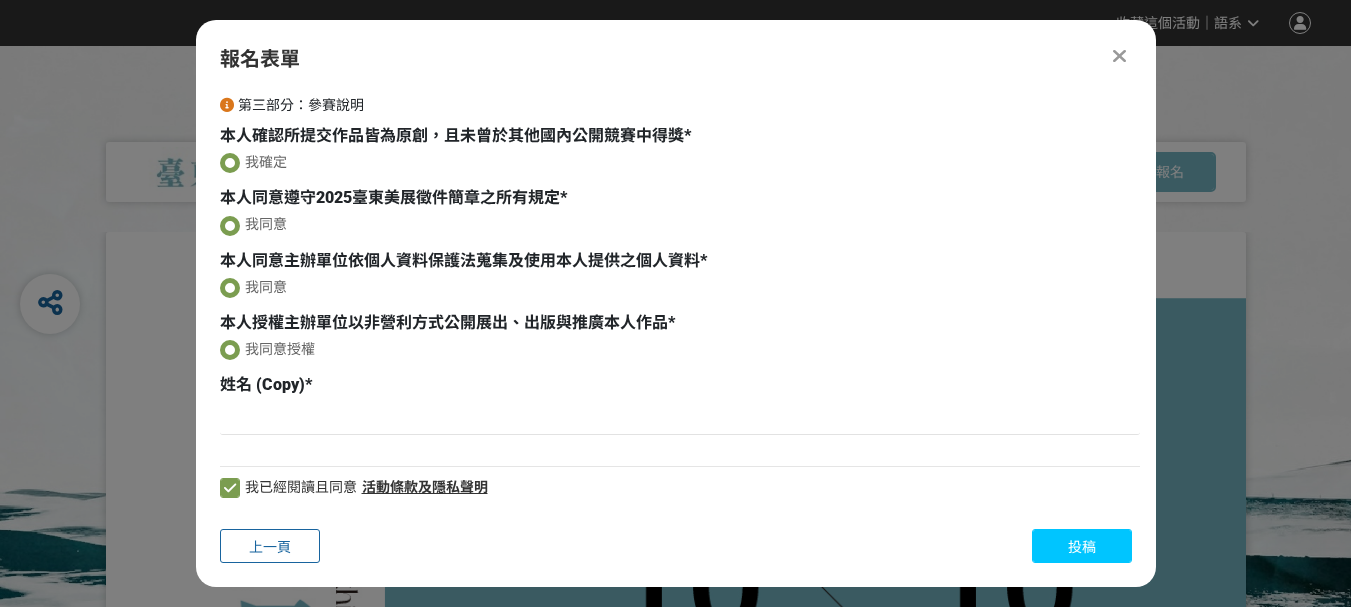 click on "投稿" at bounding box center [1082, 546] 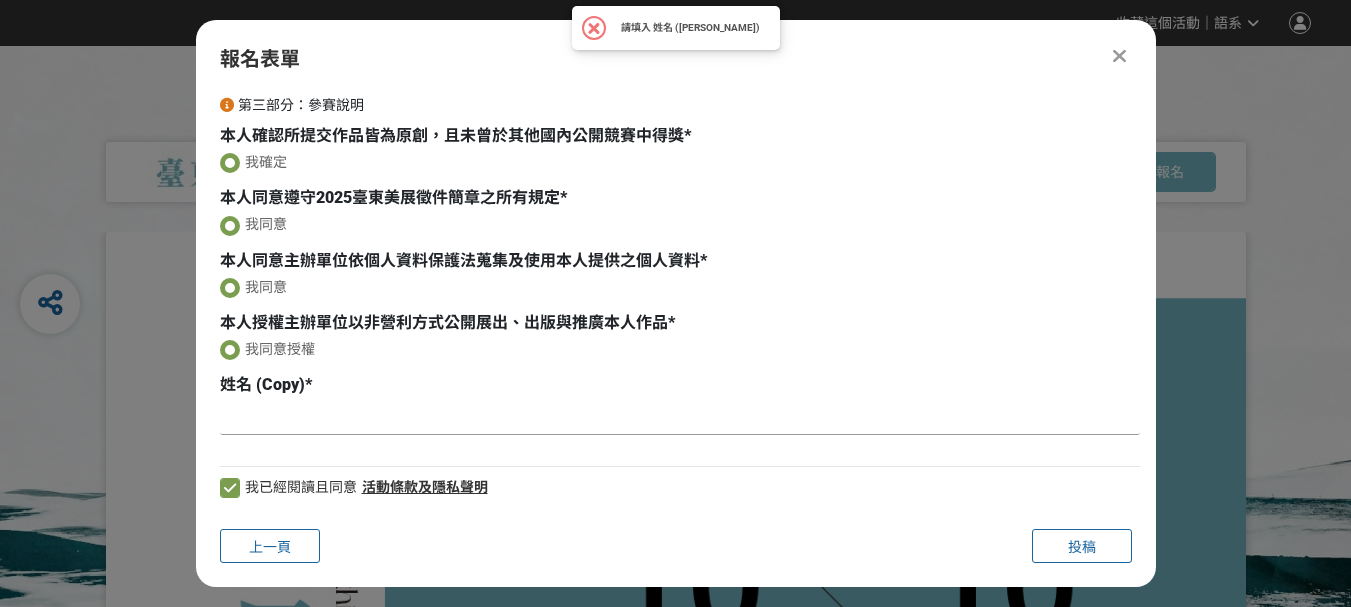 click at bounding box center [680, 418] 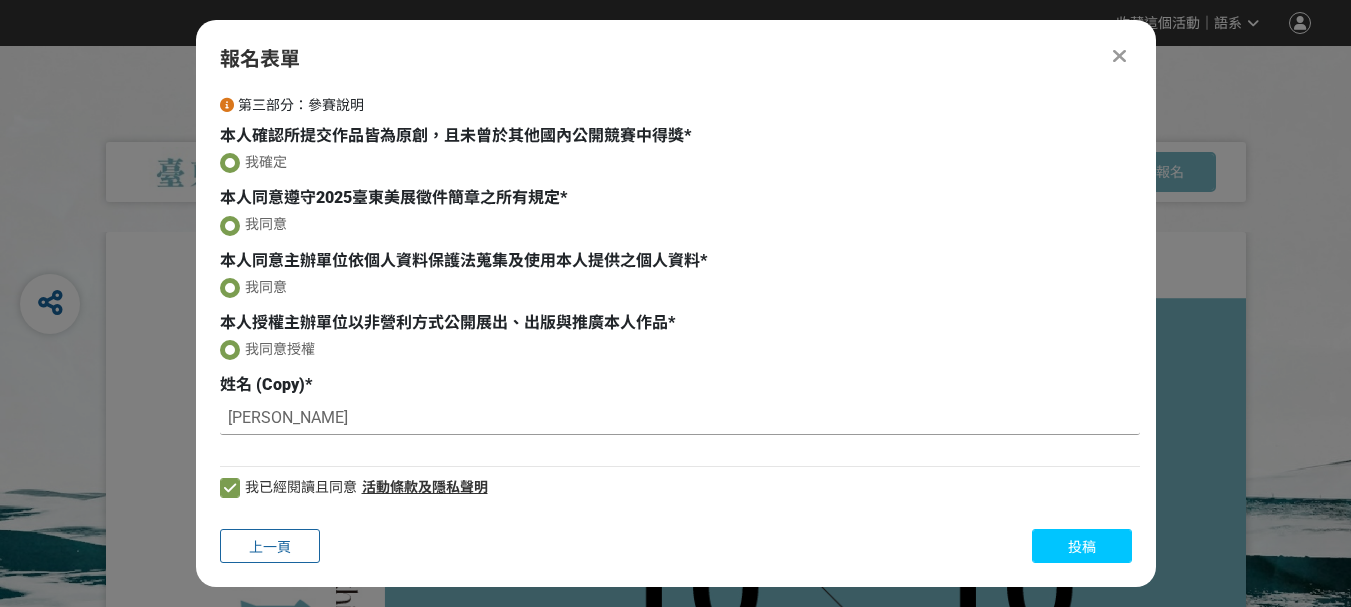 type on "[PERSON_NAME]" 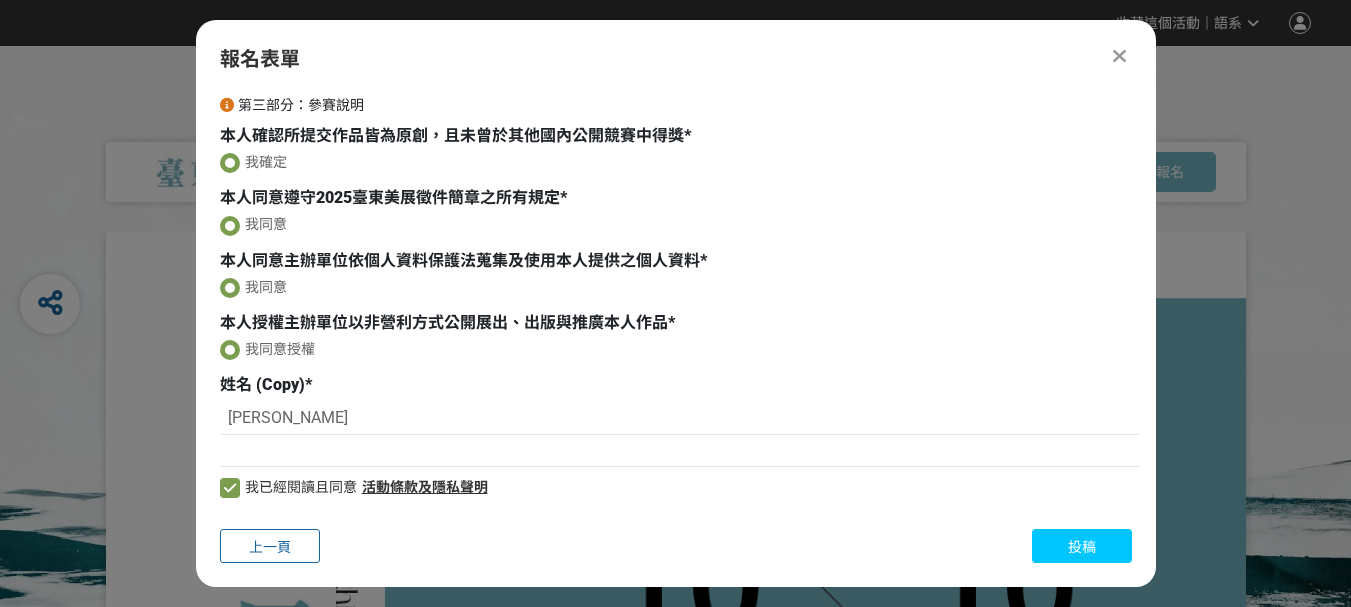 click on "投稿" at bounding box center (1082, 546) 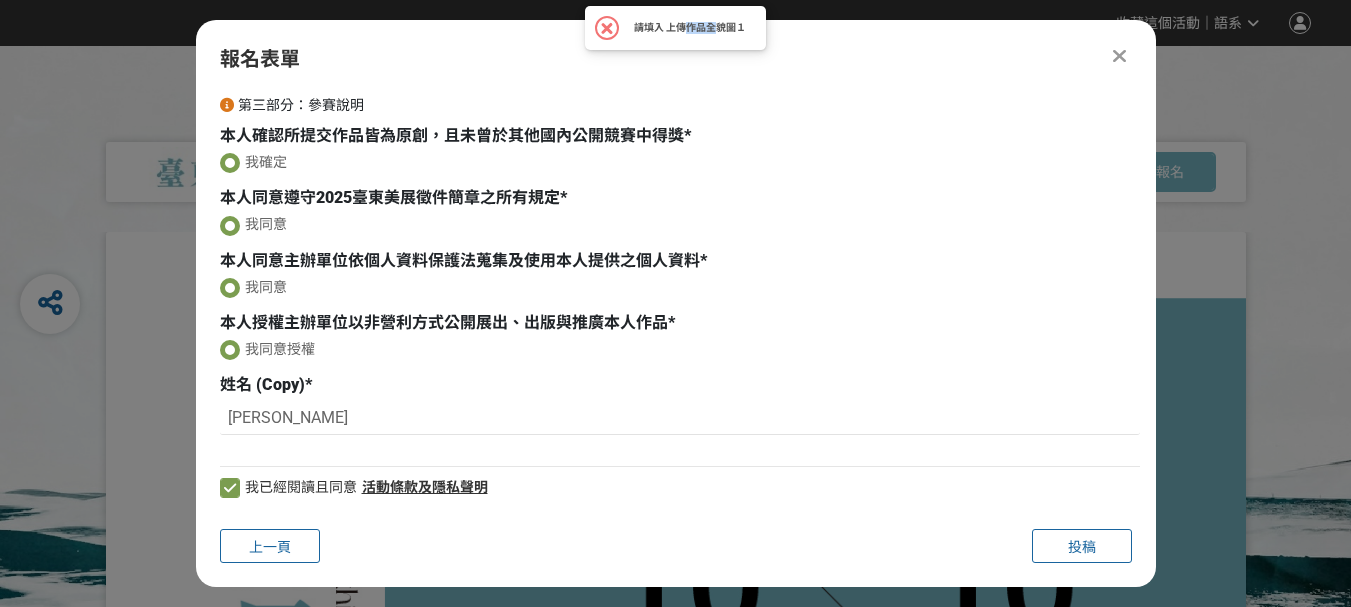 drag, startPoint x: 694, startPoint y: 26, endPoint x: 720, endPoint y: 26, distance: 26 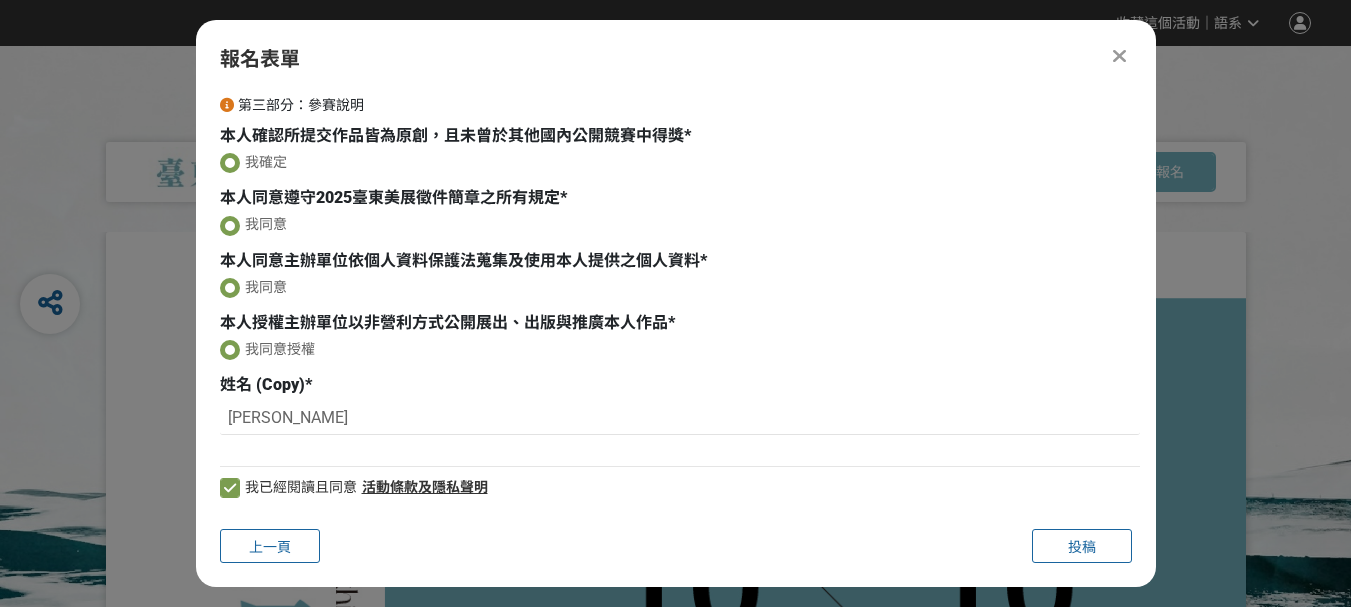 click on "報名表單 主辦單位限制投稿數量 2 件。 若您擁有獎金獵人帳號，且前有填寫過相關資料，系統將自動帶入。 建議您登入/註冊獎金獵人帳號來完成投稿， 按此登入 。 第三部分：參賽說明 本人確認所提交作品皆為原創，且未曾於其他國內公開競賽中得獎 * 我確定 本人同意遵守2025臺東美展徵件簡章之所有規定 * 我同意 本人同意主辦單位依個人資料保護法蒐集及使用本人提供之個人資料 * 我同意 本人授權主辦單位以非營利方式公開展出、出版與推廣本人作品 * 我同意授權 姓名 (Copy) * 徐源瓔 我已經閱讀且同意 活動條款及隱私聲明 上一頁 投稿" at bounding box center [676, 303] 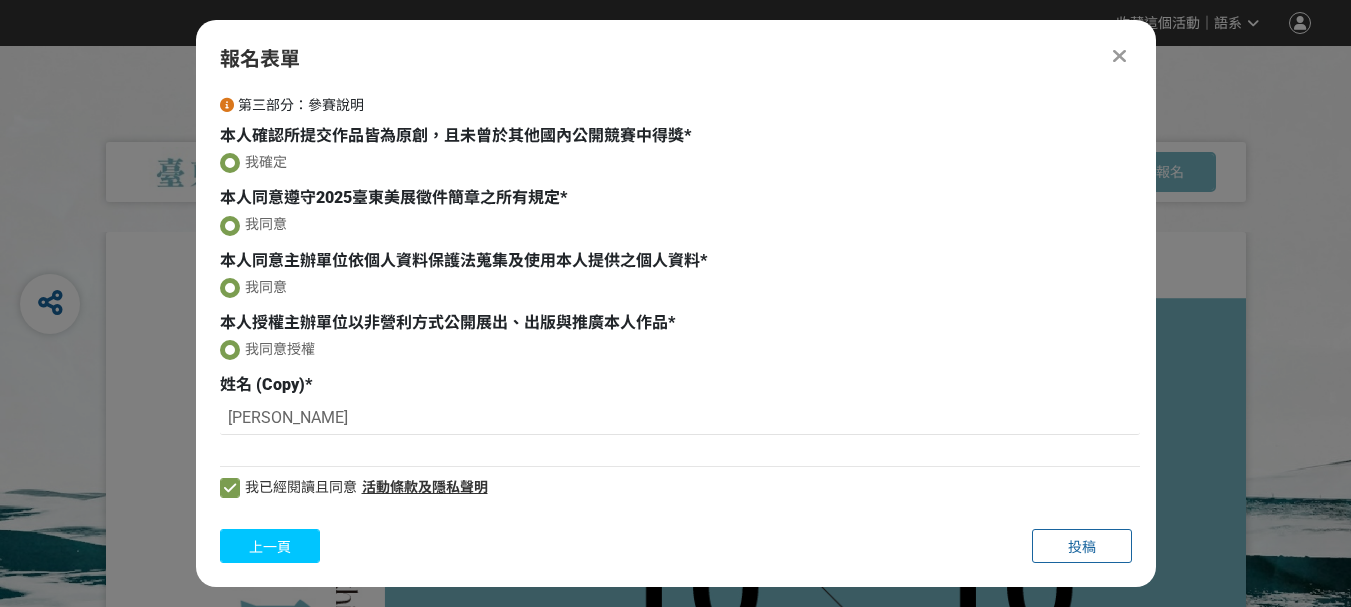 click on "上一頁" at bounding box center (270, 546) 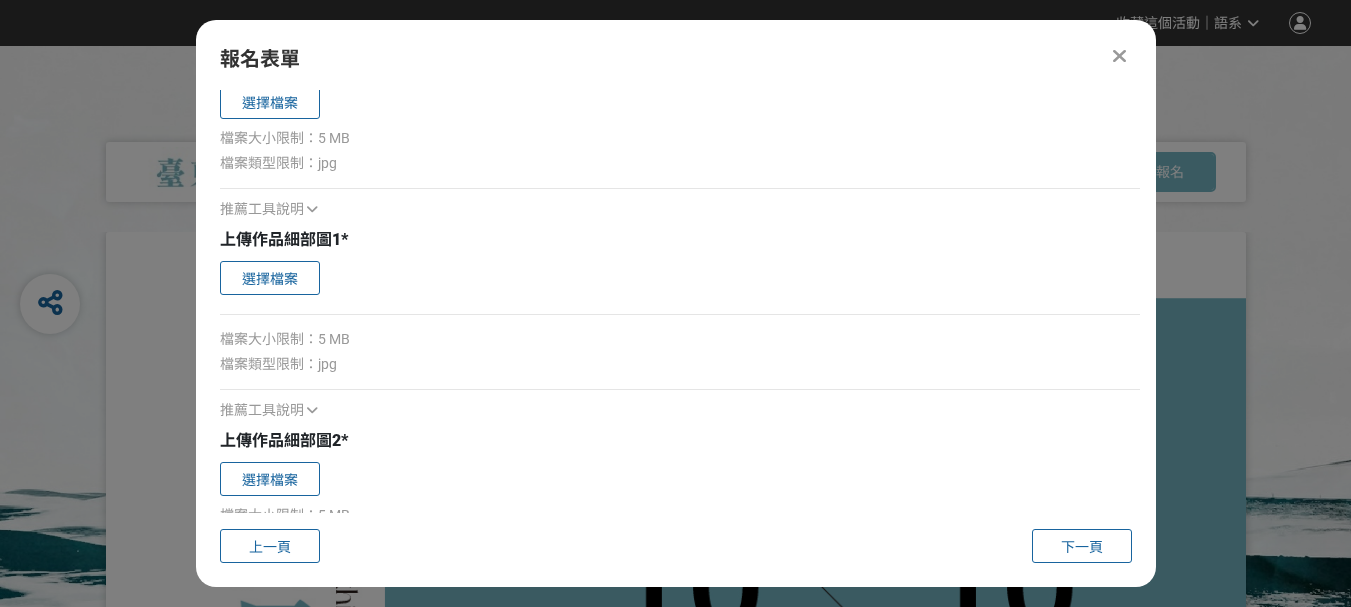 scroll, scrollTop: 1055, scrollLeft: 0, axis: vertical 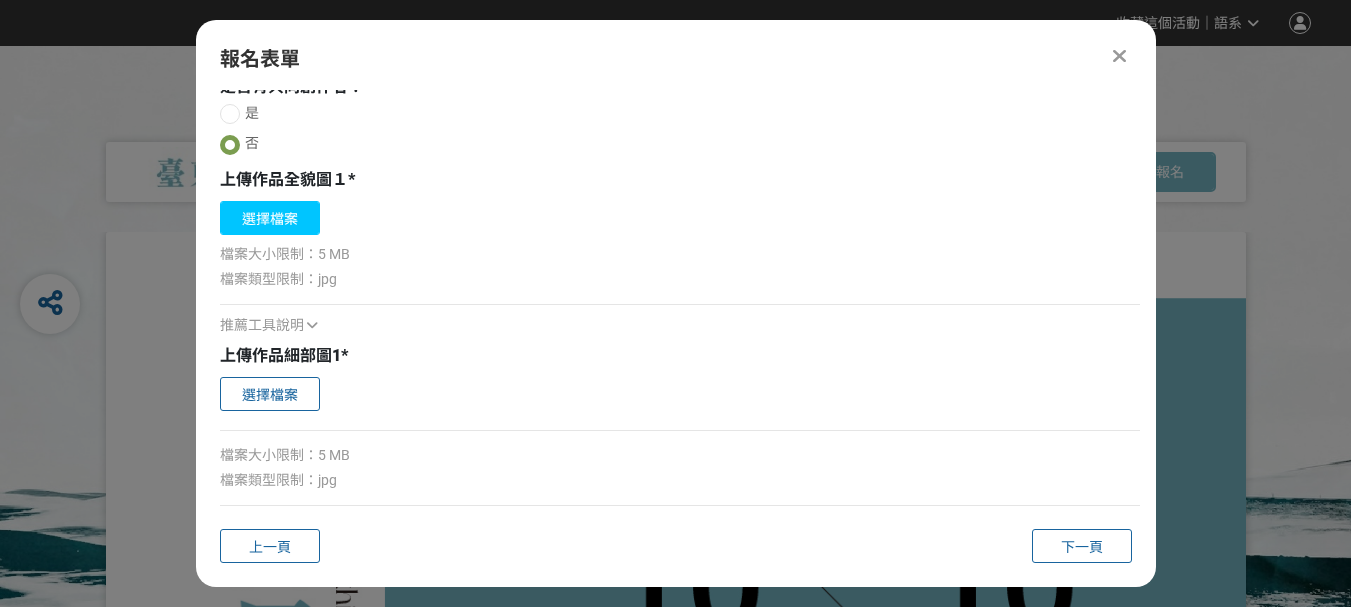 click on "選擇檔案" at bounding box center [270, 218] 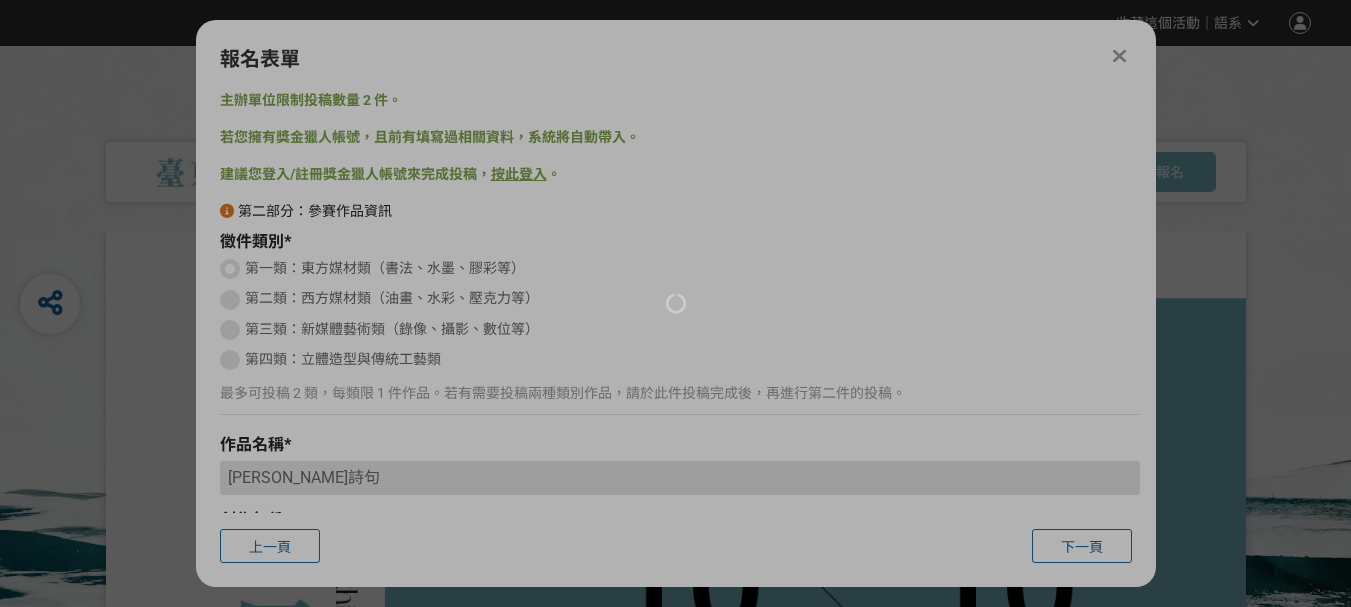 scroll, scrollTop: 0, scrollLeft: 0, axis: both 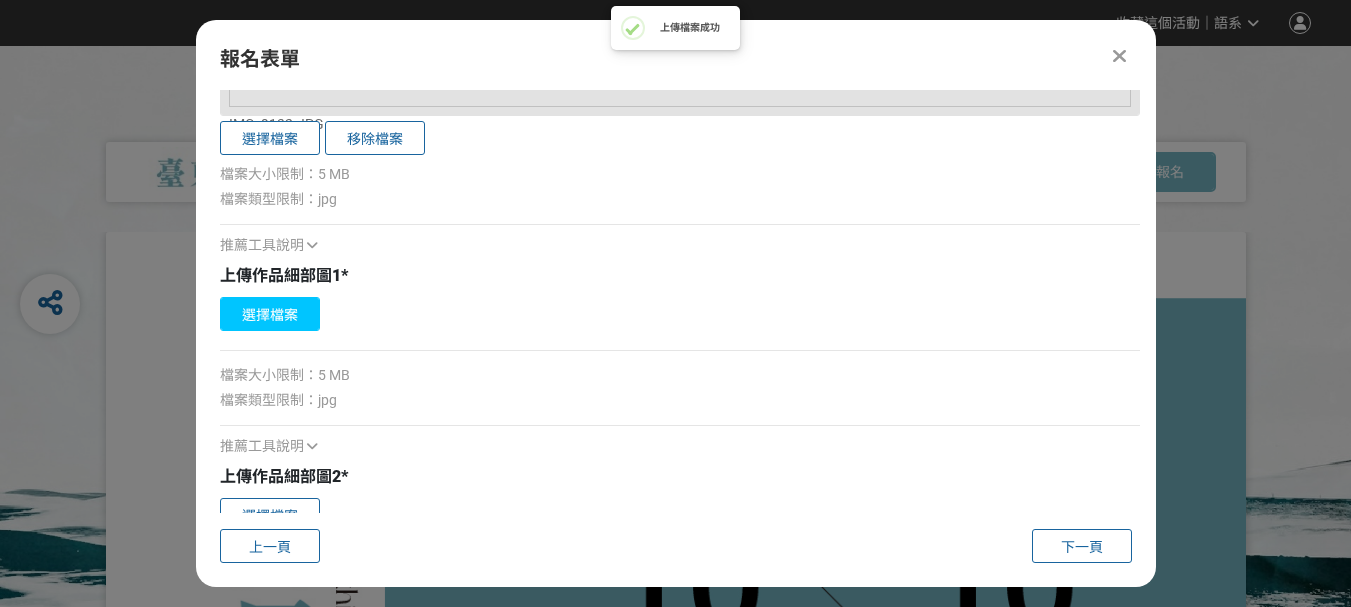 click on "選擇檔案" at bounding box center (270, 314) 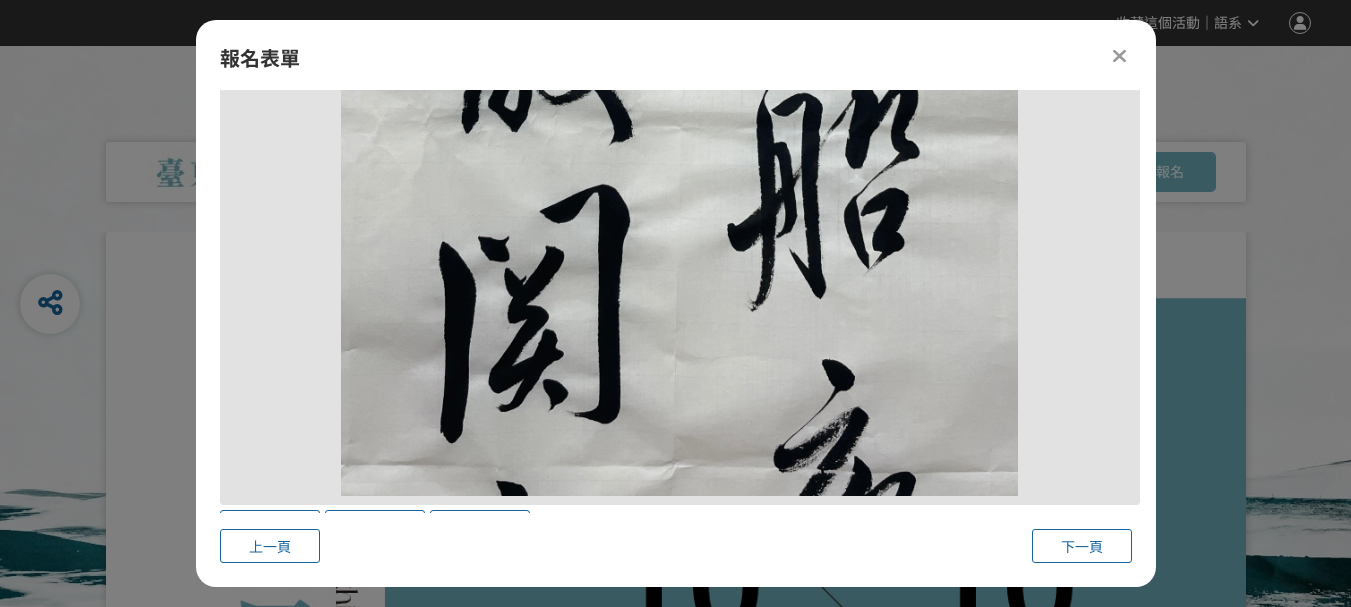 scroll, scrollTop: 2855, scrollLeft: 0, axis: vertical 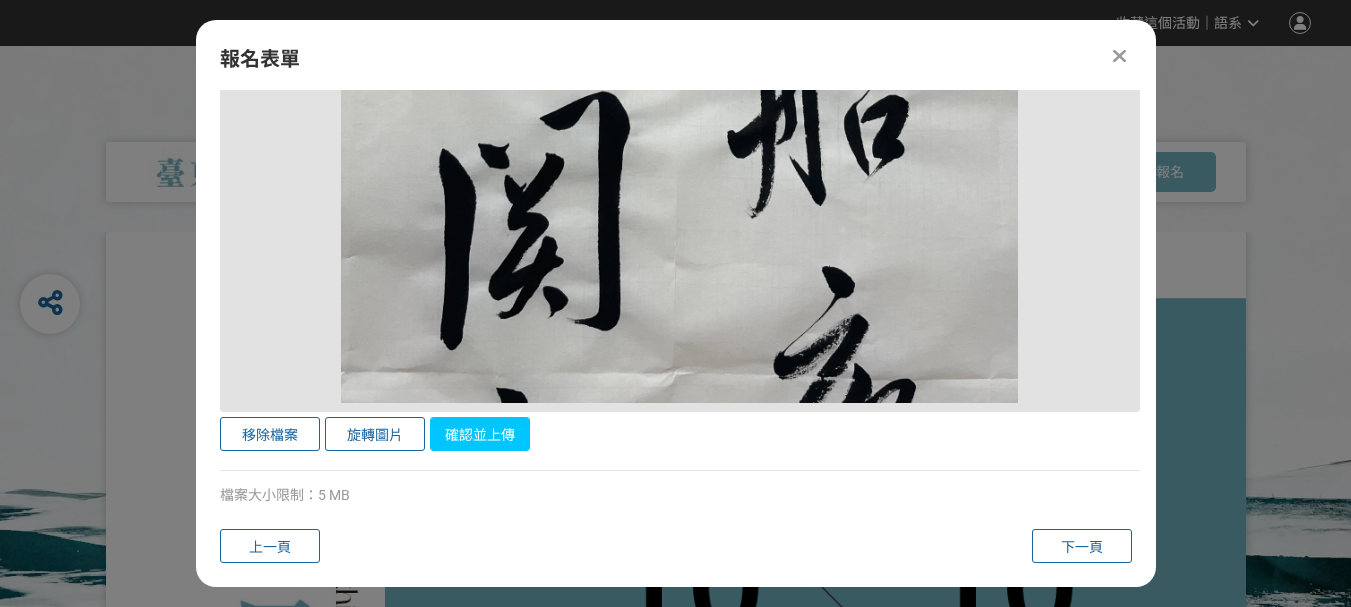 click on "確認並上傳" at bounding box center (480, 434) 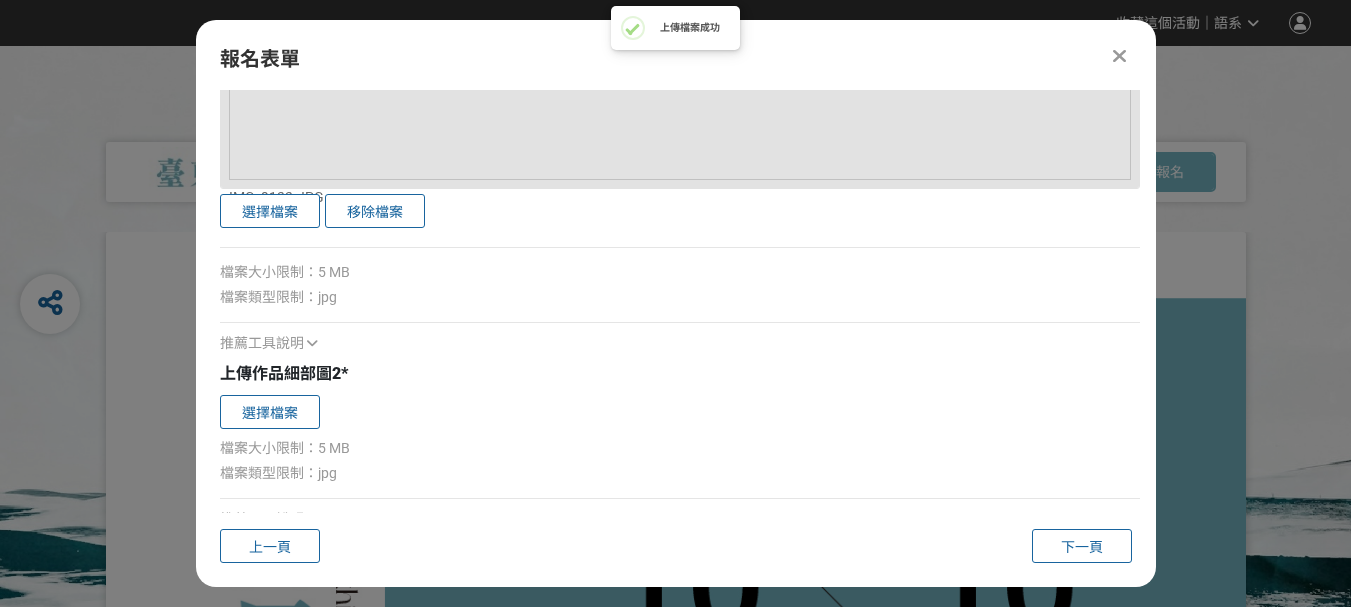 scroll, scrollTop: 3085, scrollLeft: 0, axis: vertical 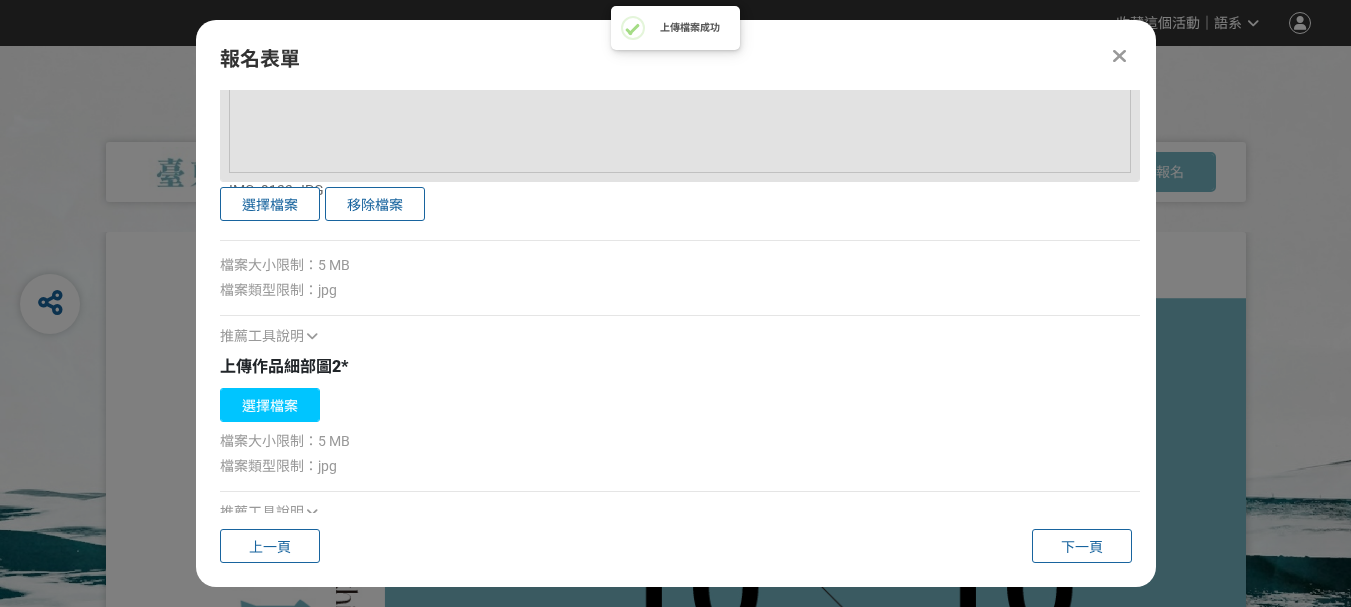 click on "選擇檔案" at bounding box center (270, 405) 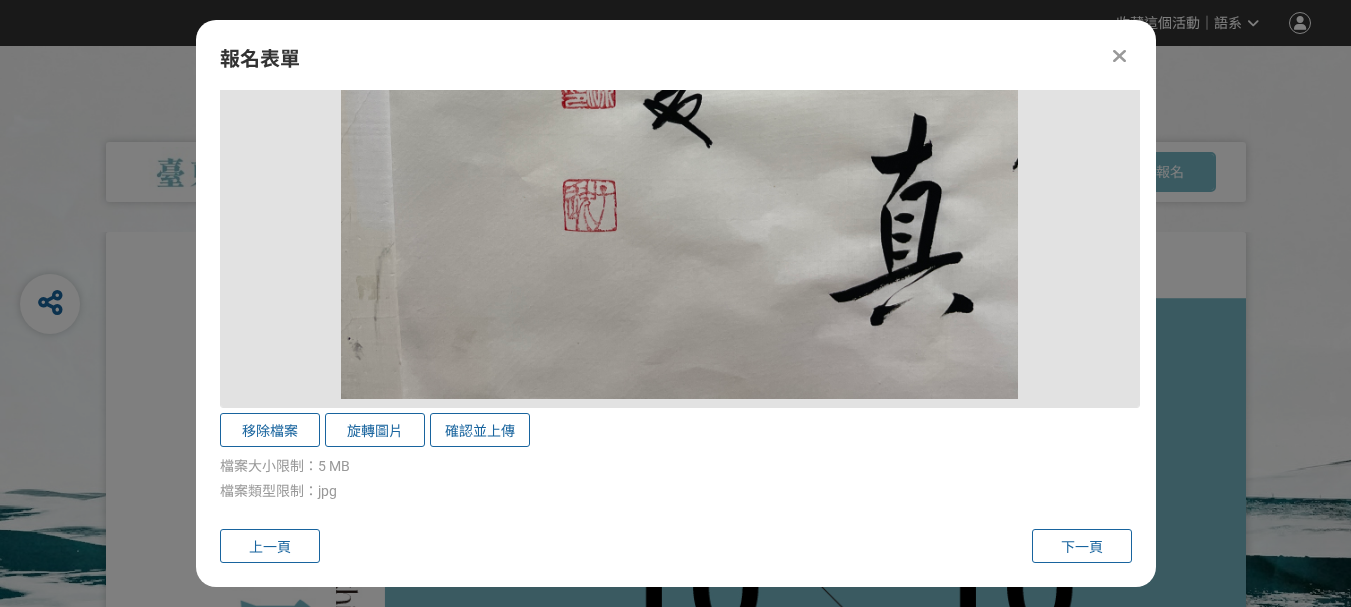 scroll, scrollTop: 3985, scrollLeft: 0, axis: vertical 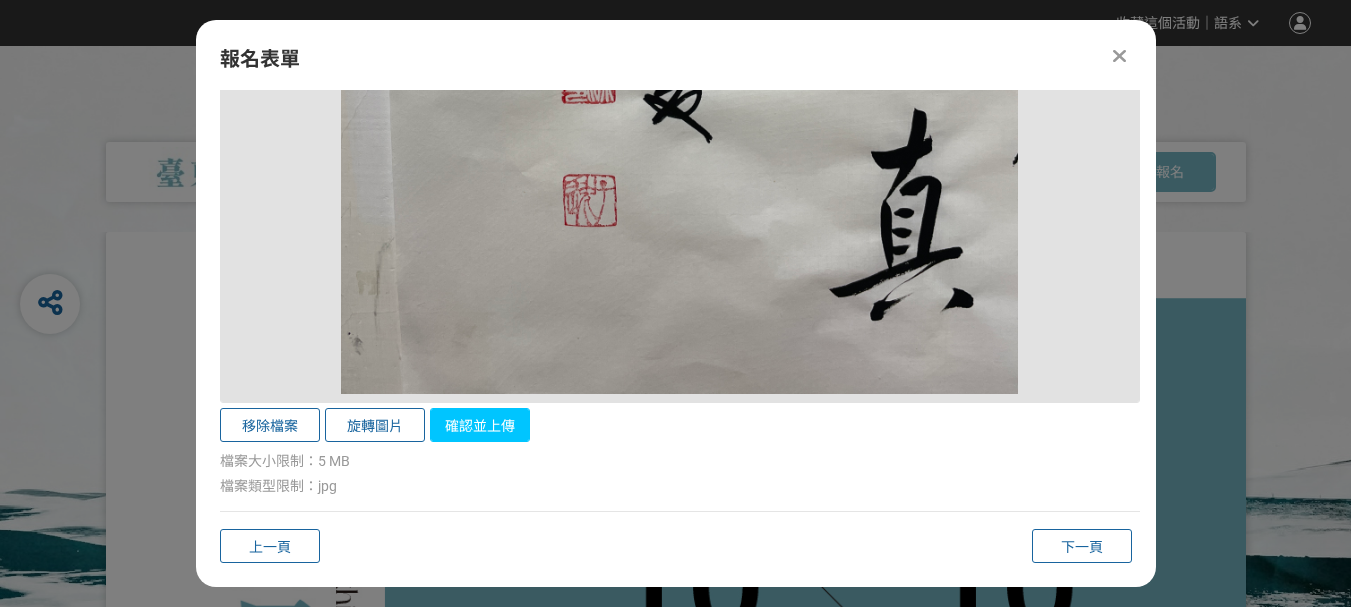 click on "確認並上傳" at bounding box center [480, 425] 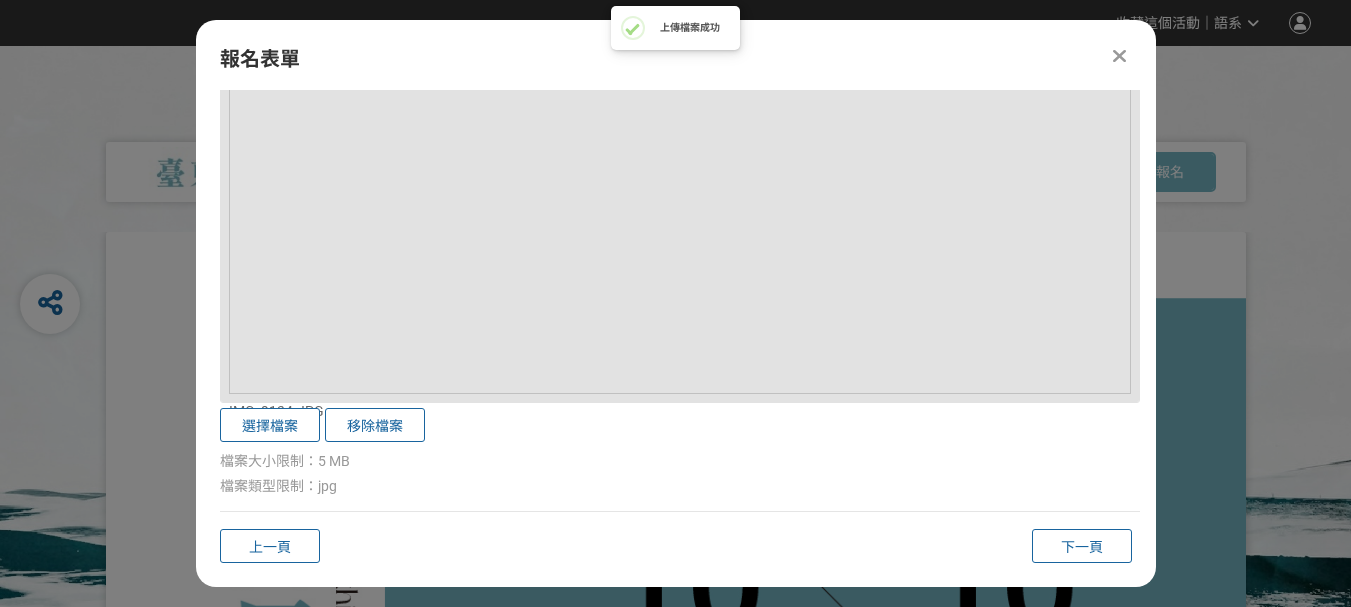 scroll, scrollTop: 4000, scrollLeft: 0, axis: vertical 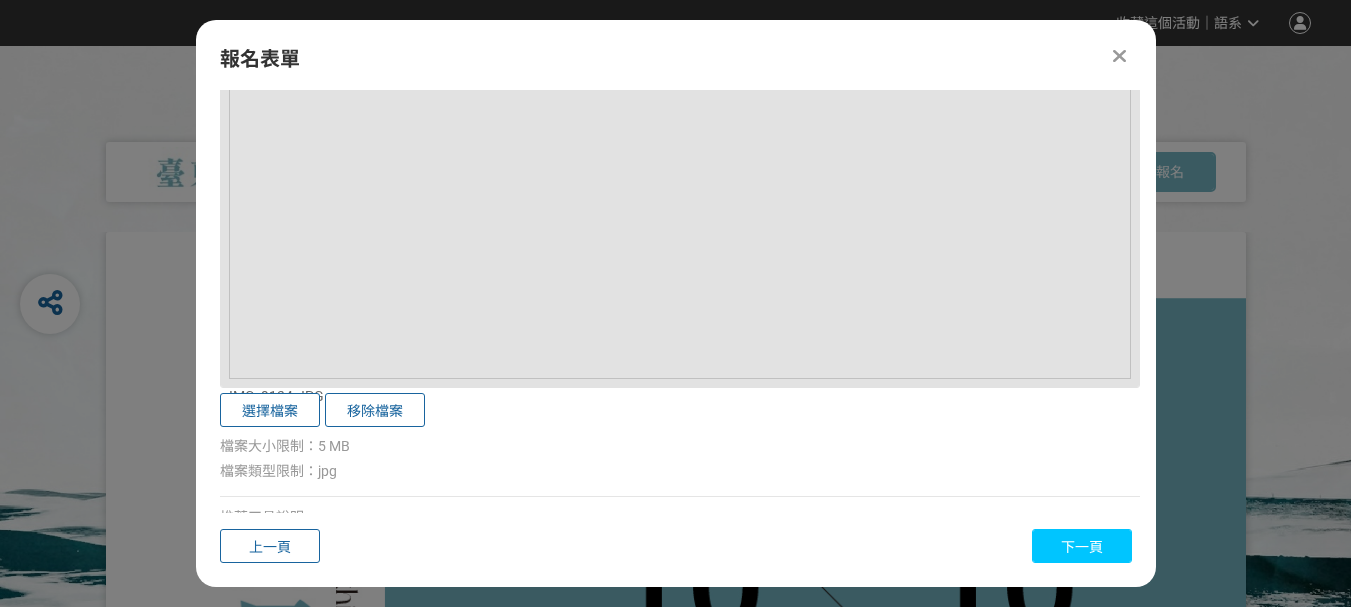 drag, startPoint x: 1059, startPoint y: 538, endPoint x: 1010, endPoint y: 526, distance: 50.447994 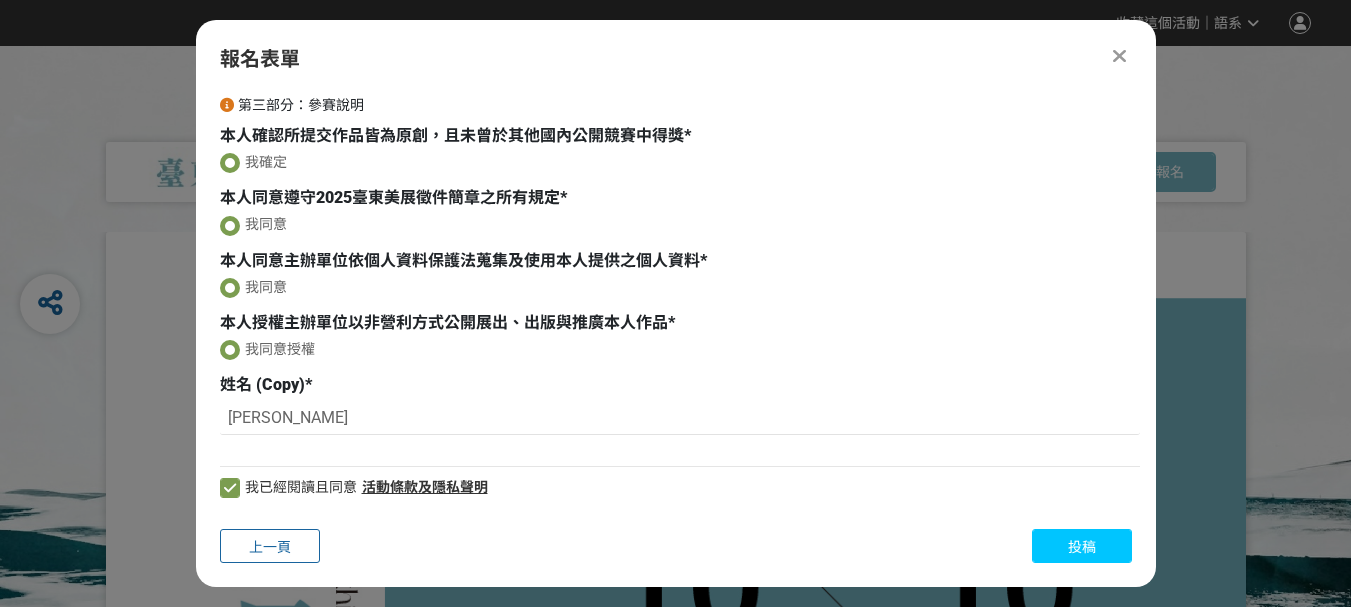 click on "投稿" at bounding box center (1082, 546) 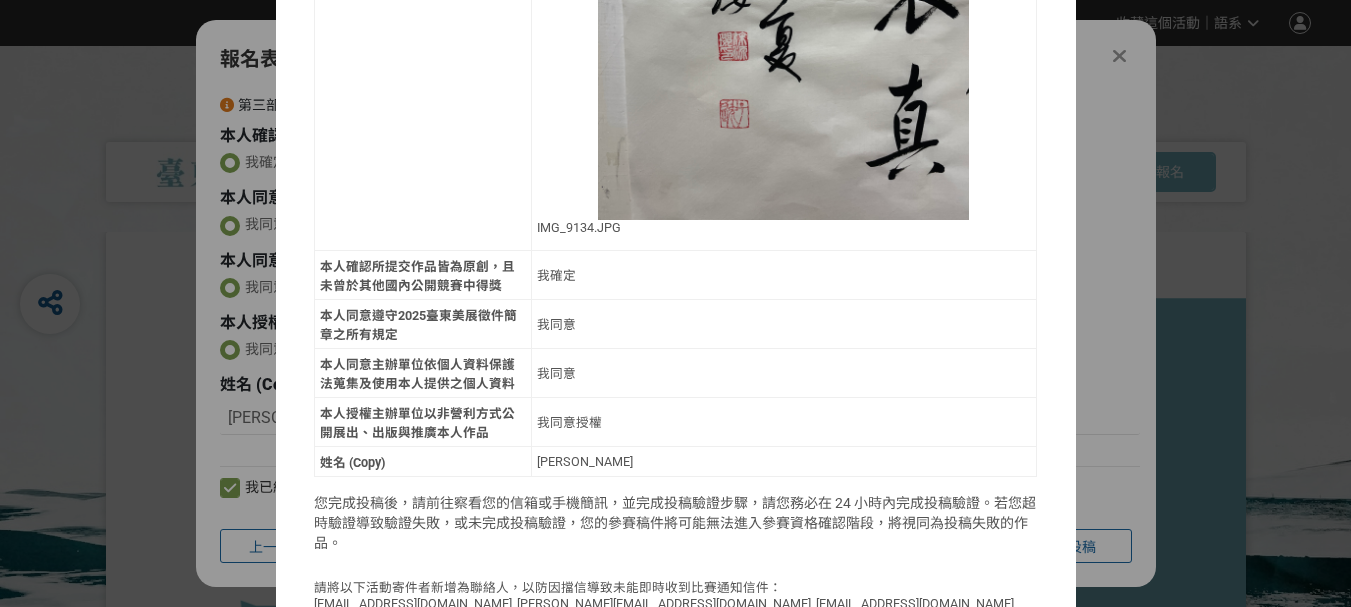 scroll, scrollTop: 2045, scrollLeft: 0, axis: vertical 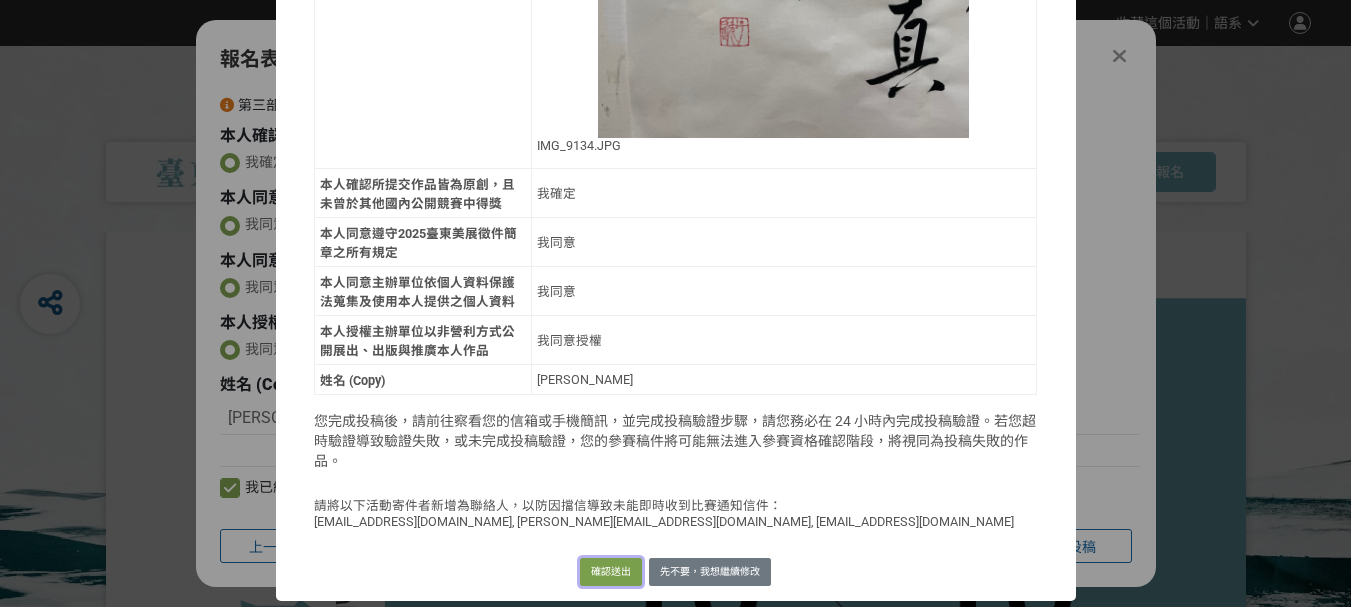 click on "確認送出" at bounding box center (611, 572) 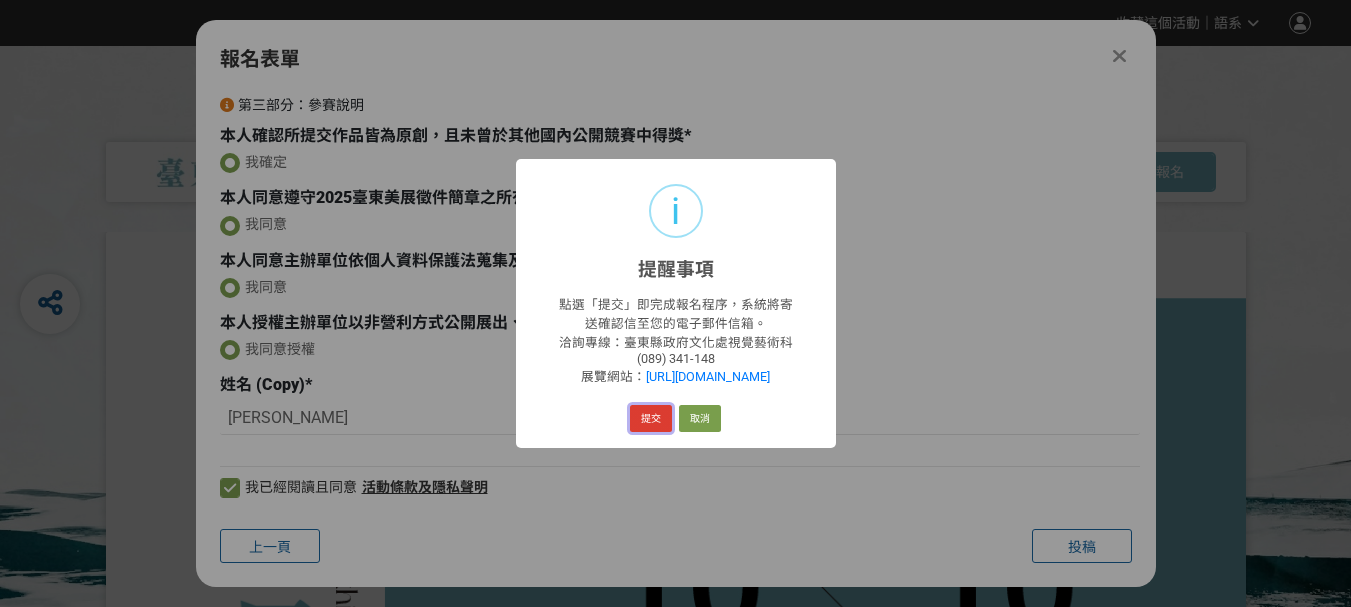 click on "提交" at bounding box center [651, 419] 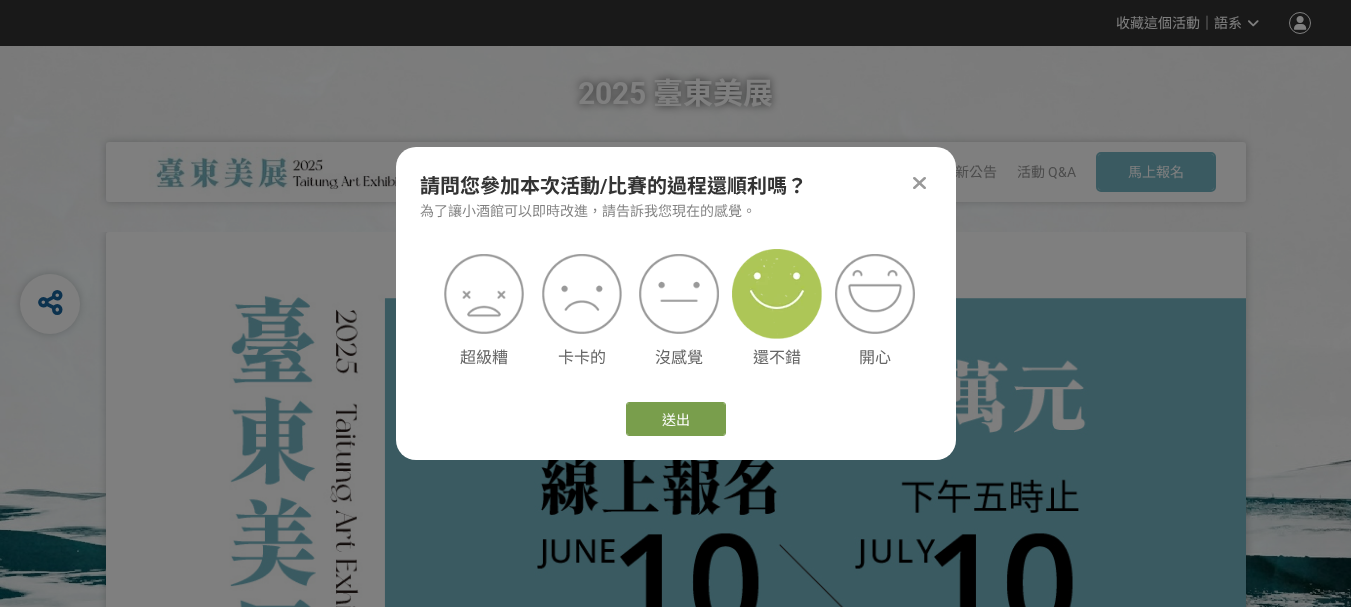 click at bounding box center [777, 294] 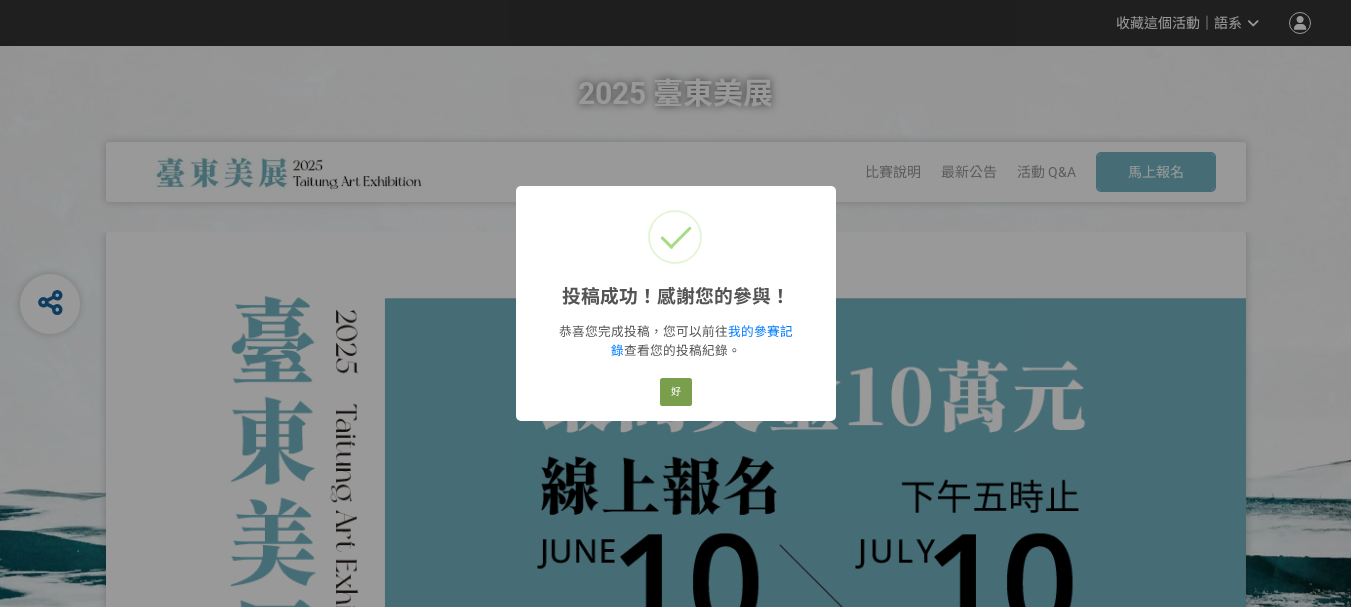 click on "投稿成功！感謝您的參與！ × 恭喜您完成投稿，您可以前往  我的參賽記錄  查看您的投稿紀錄。 好 Cancel" at bounding box center [675, 303] 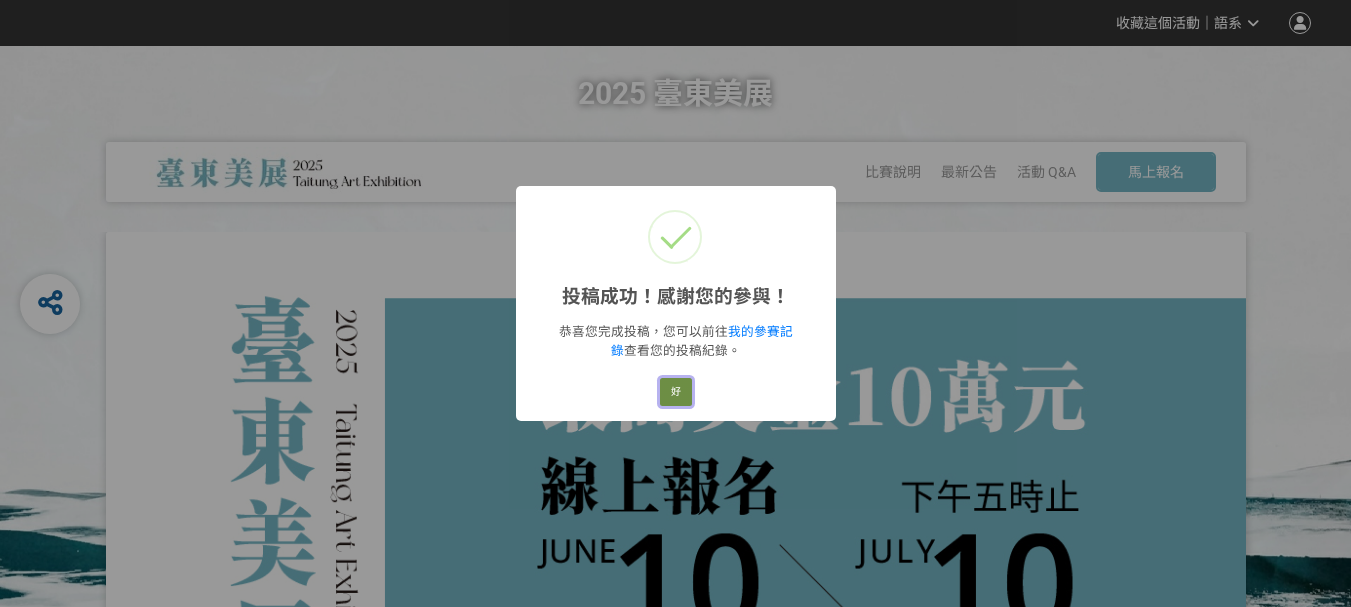 click on "好" at bounding box center (676, 392) 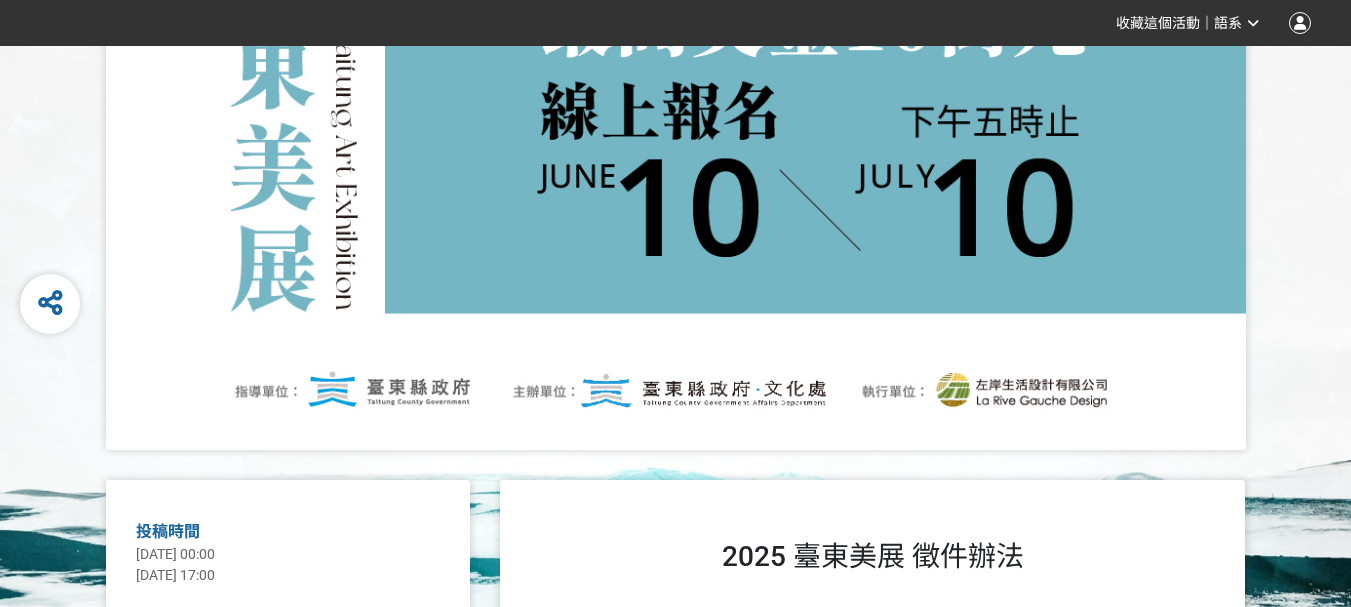 scroll, scrollTop: 500, scrollLeft: 0, axis: vertical 